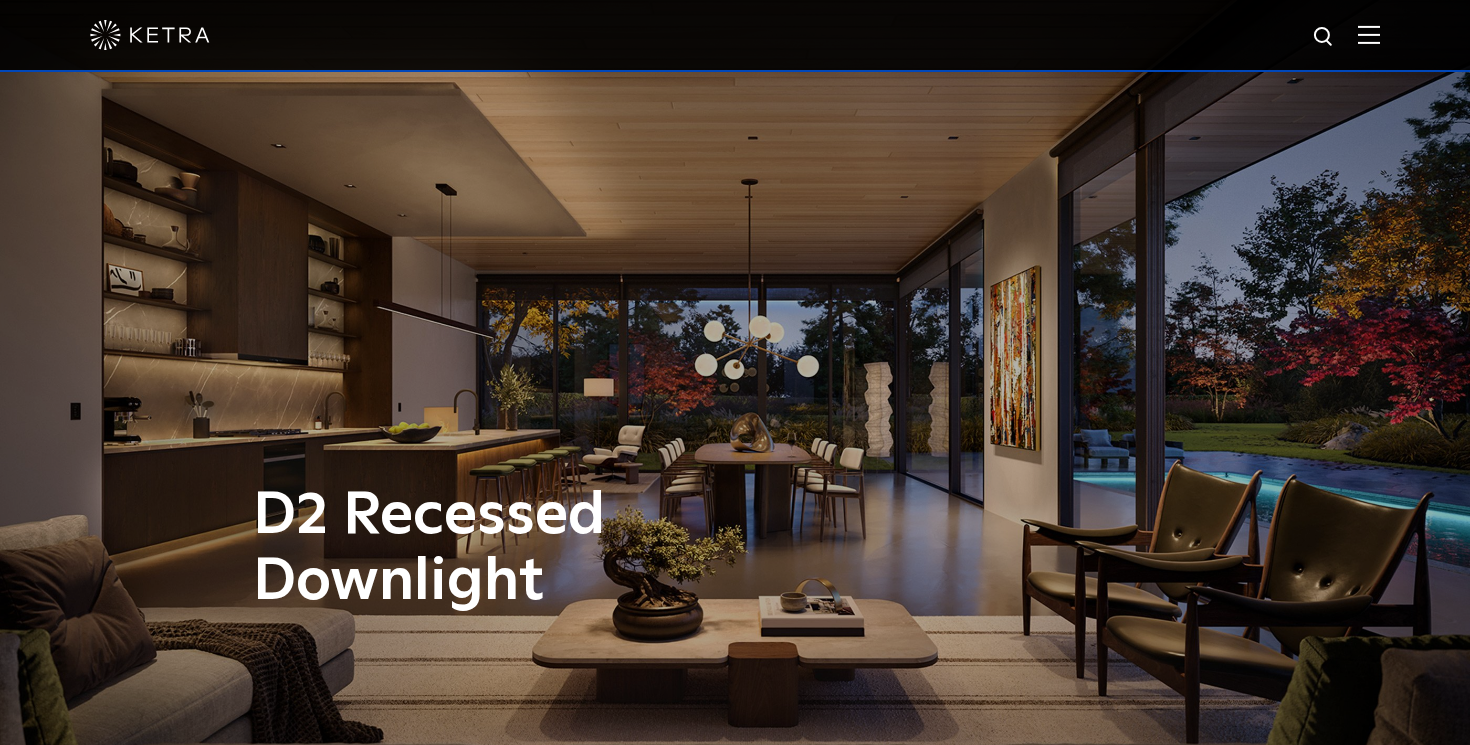 scroll, scrollTop: 5233, scrollLeft: 0, axis: vertical 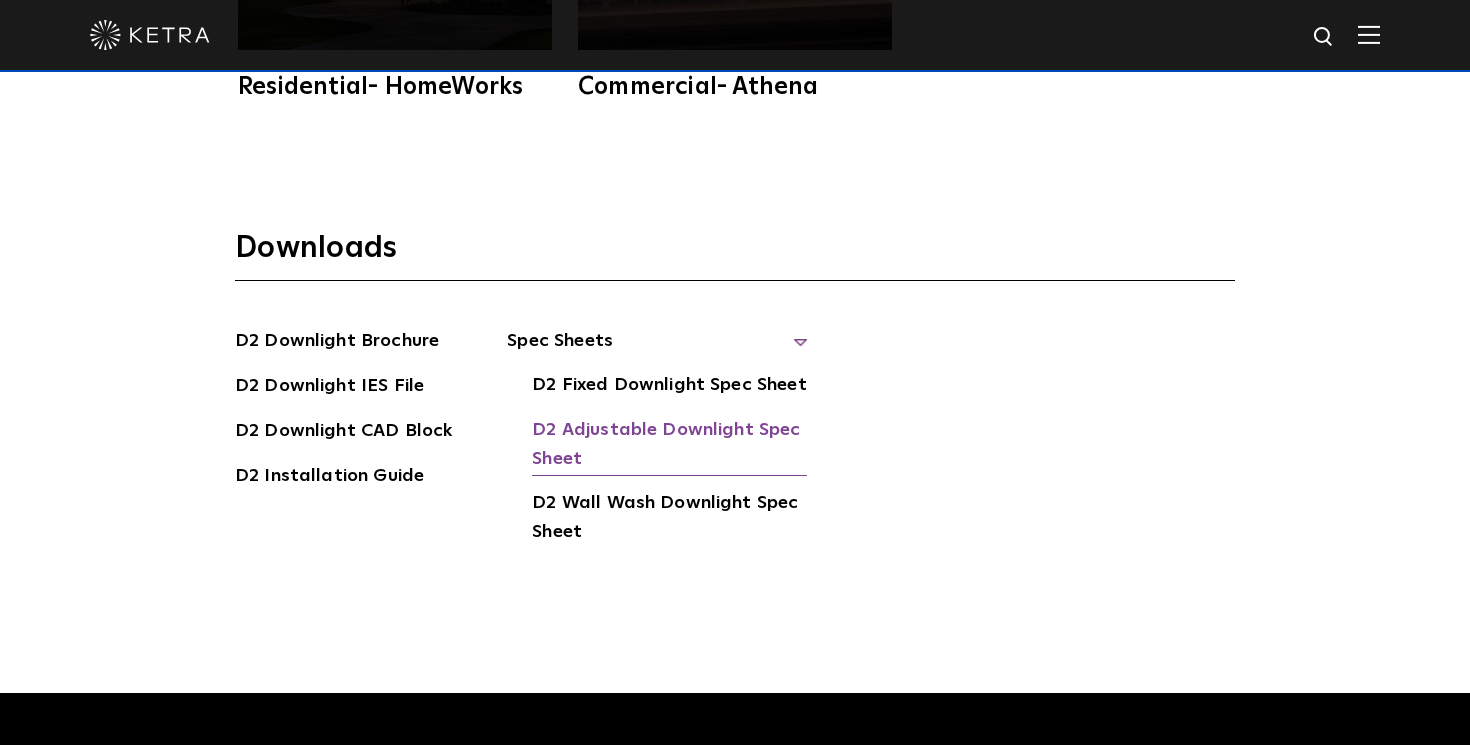 click on "D2 Adjustable Downlight Spec Sheet" at bounding box center (669, 446) 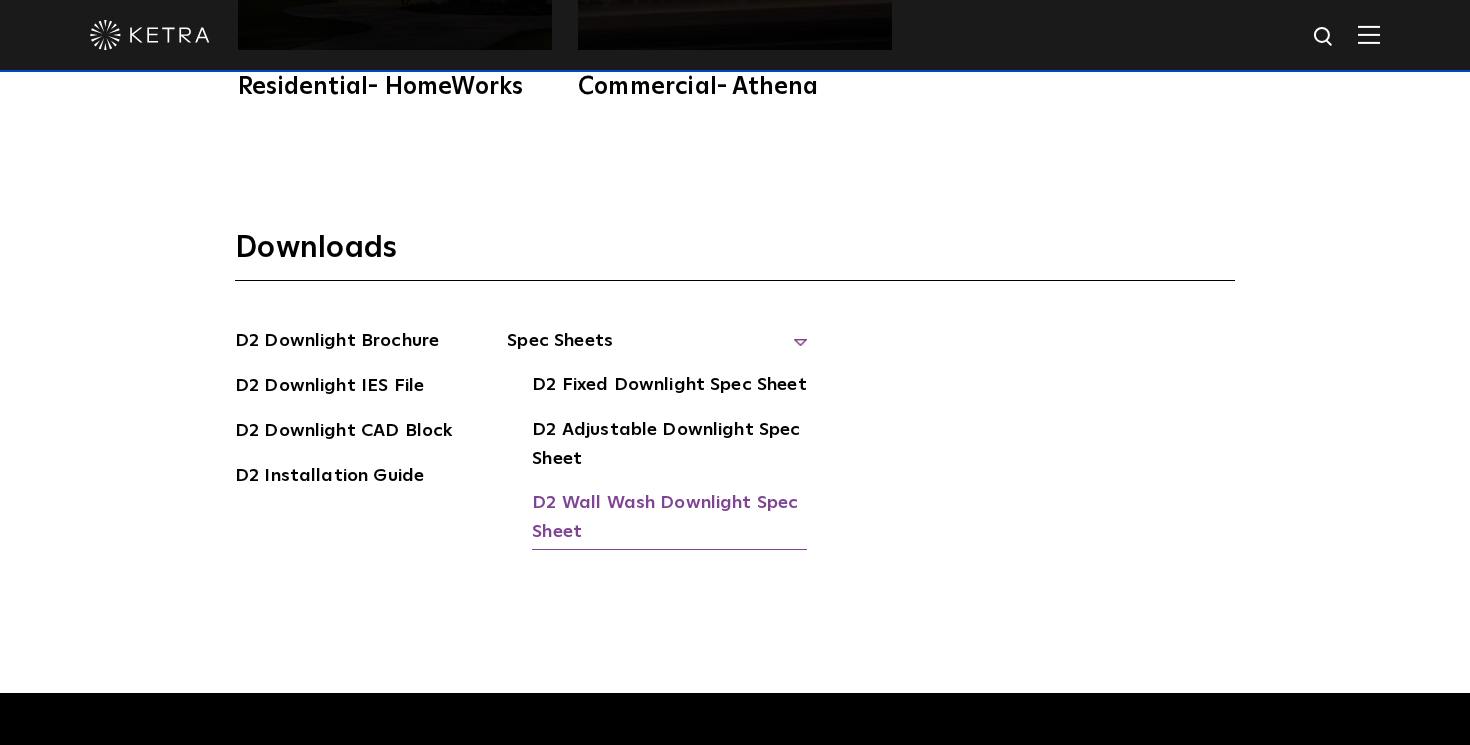 click on "D2 Wall Wash Downlight Spec Sheet" at bounding box center [669, 519] 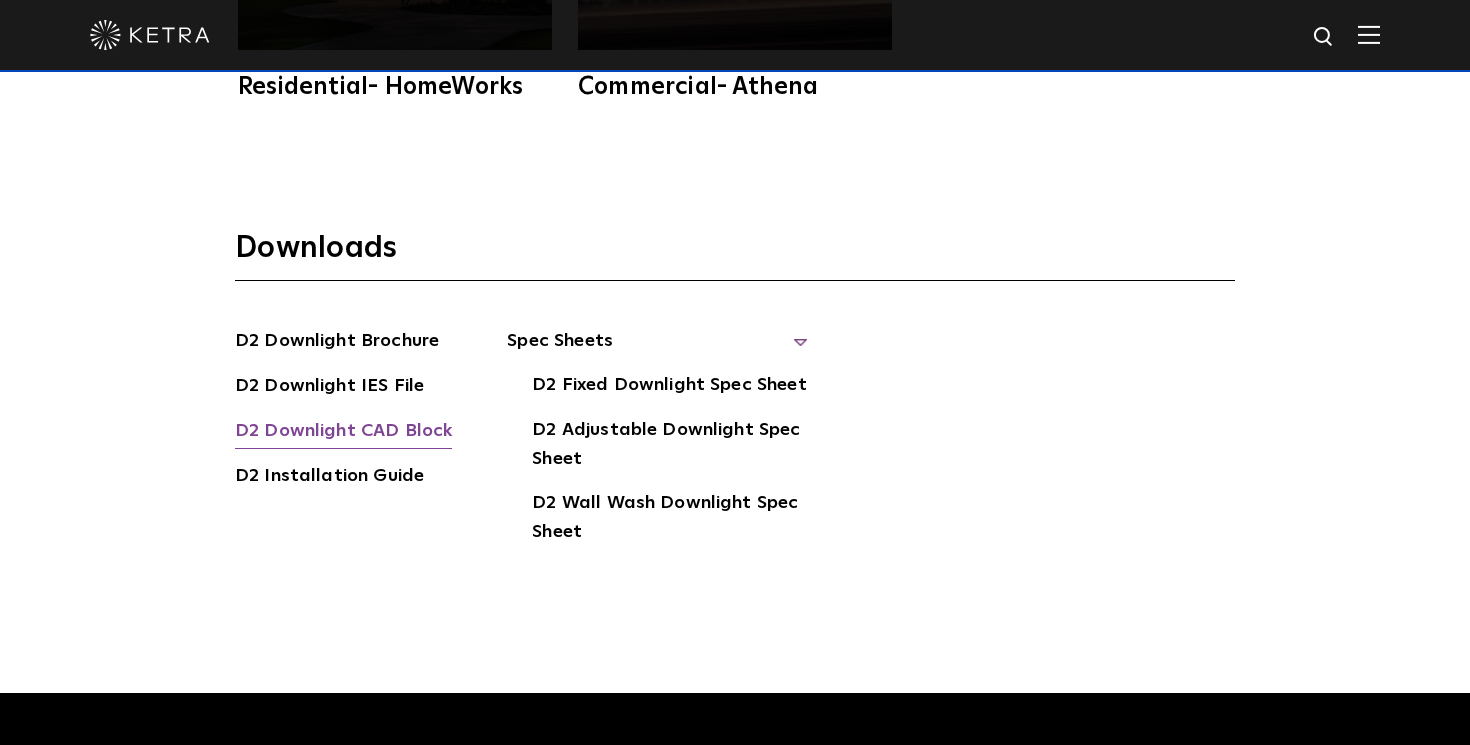 click on "D2 Downlight CAD Block" at bounding box center [343, 433] 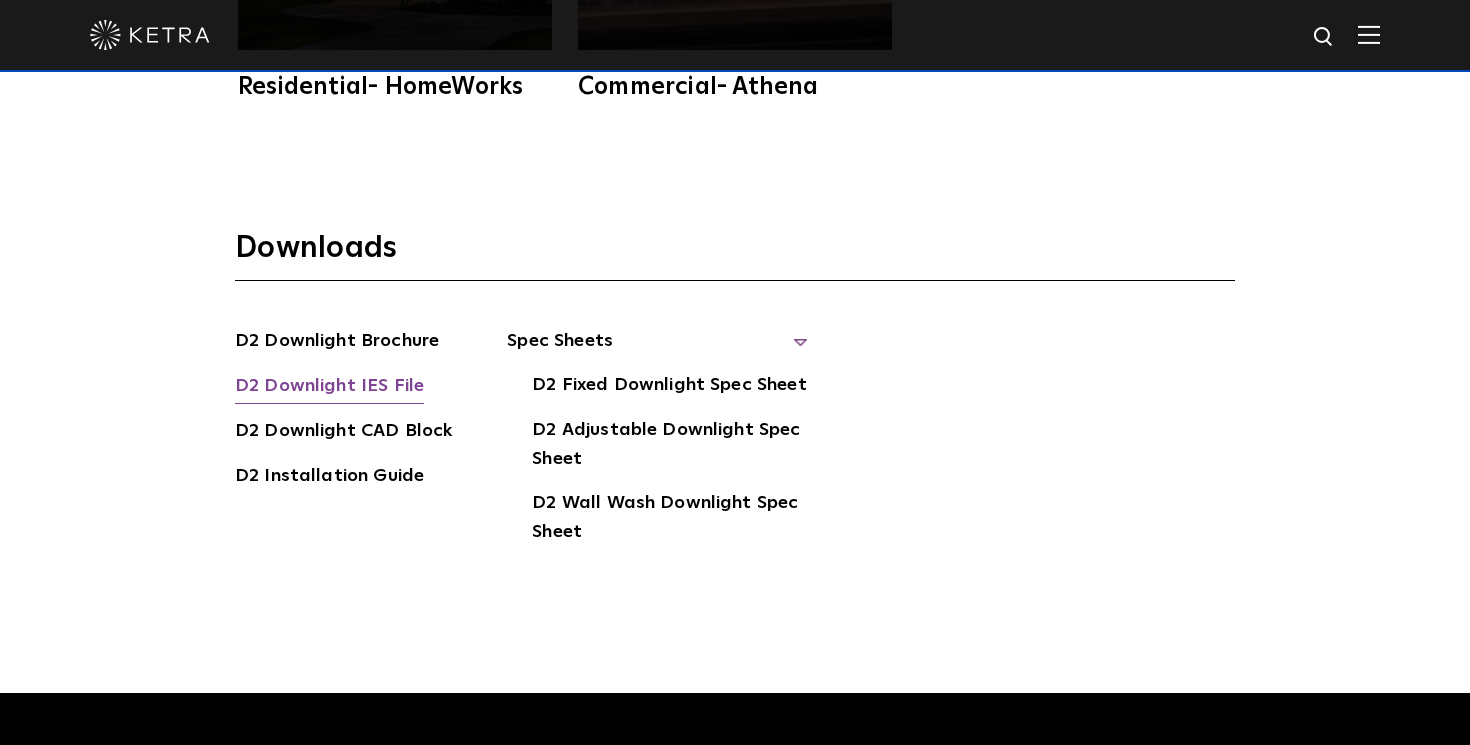 click on "D2 Downlight IES File" at bounding box center [329, 388] 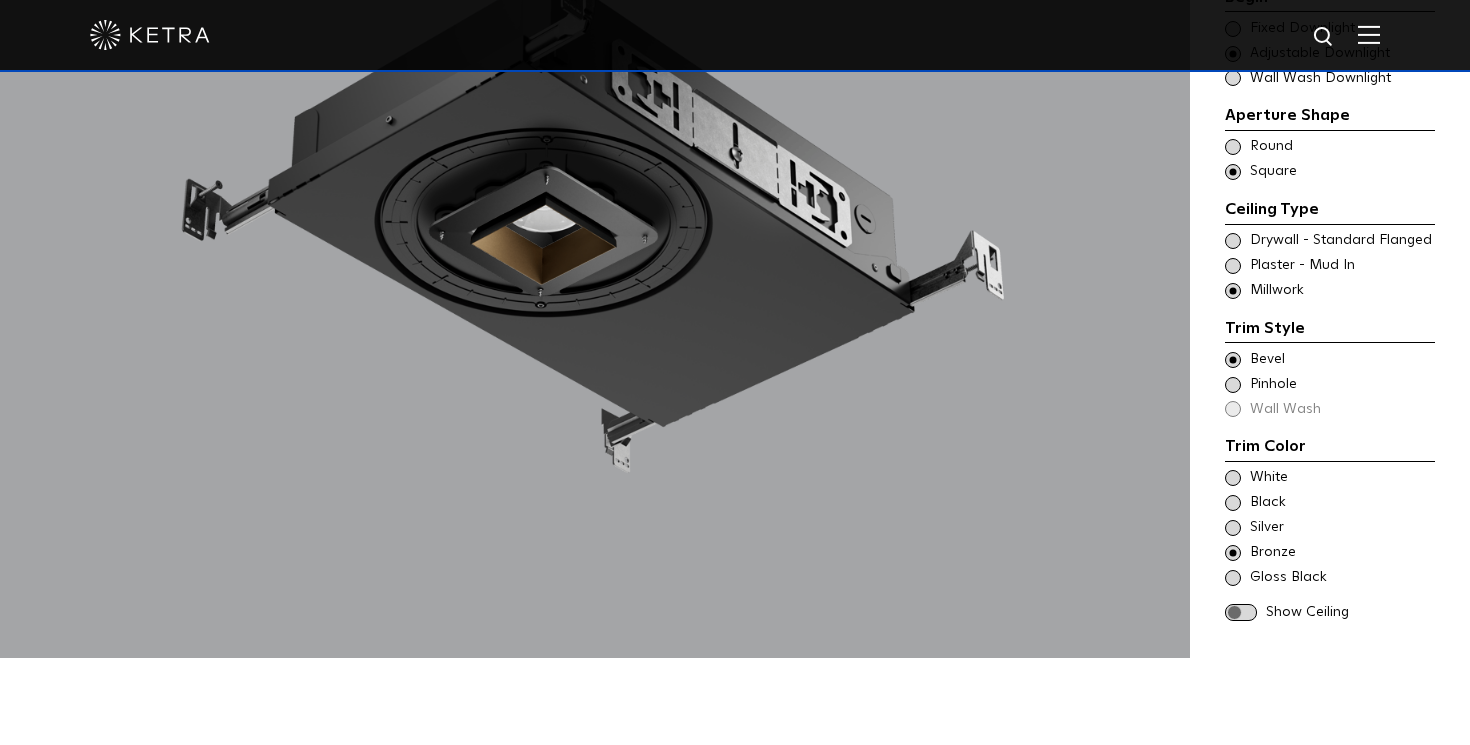 scroll, scrollTop: 1884, scrollLeft: 0, axis: vertical 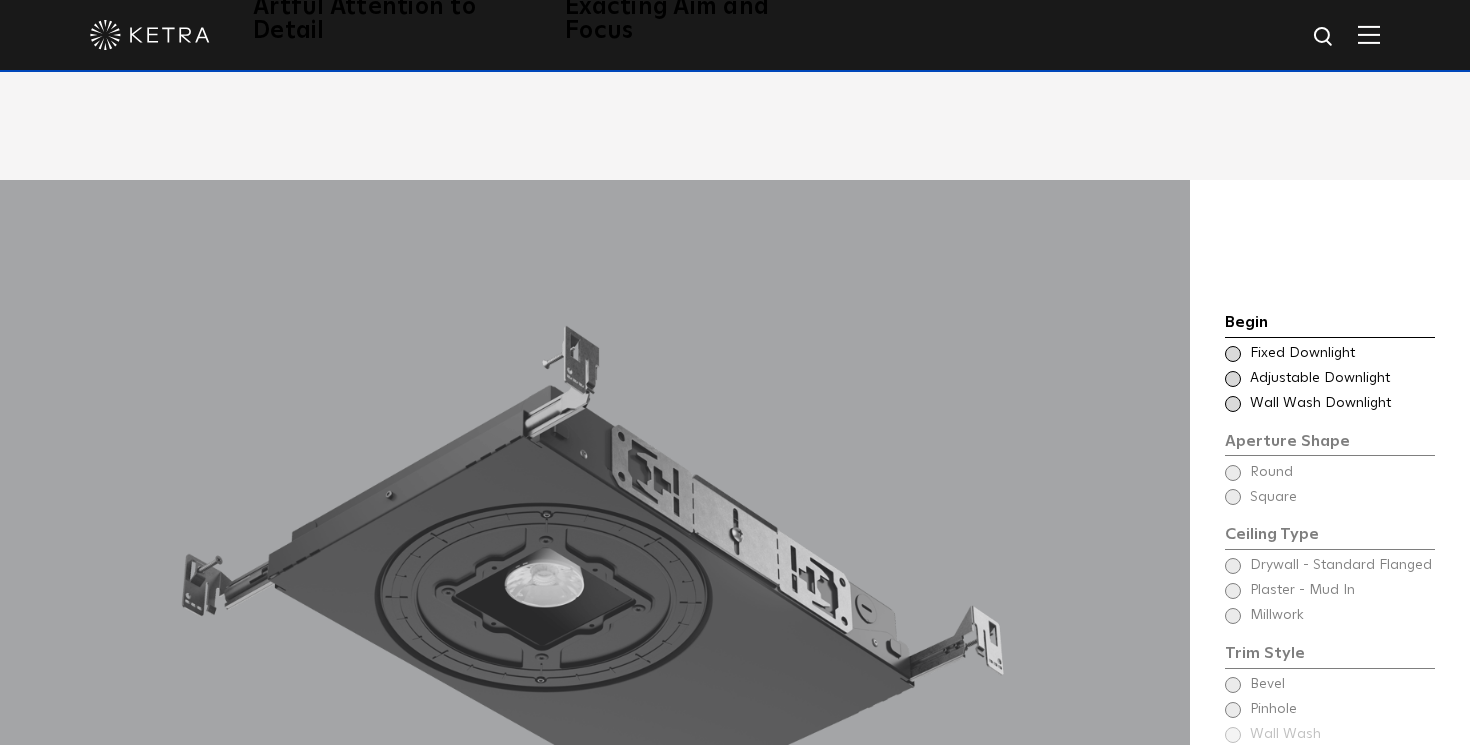 click at bounding box center (1233, 379) 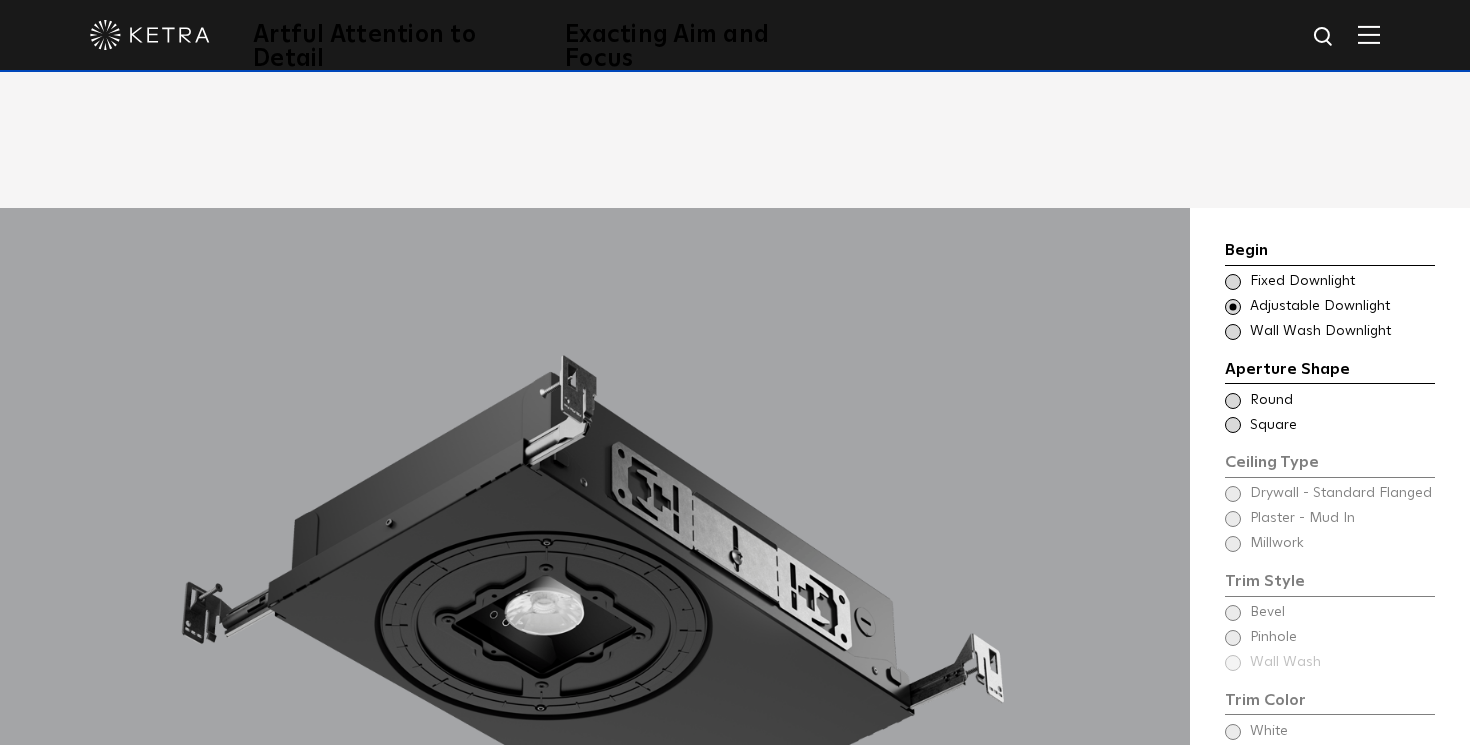 scroll, scrollTop: 1494, scrollLeft: 0, axis: vertical 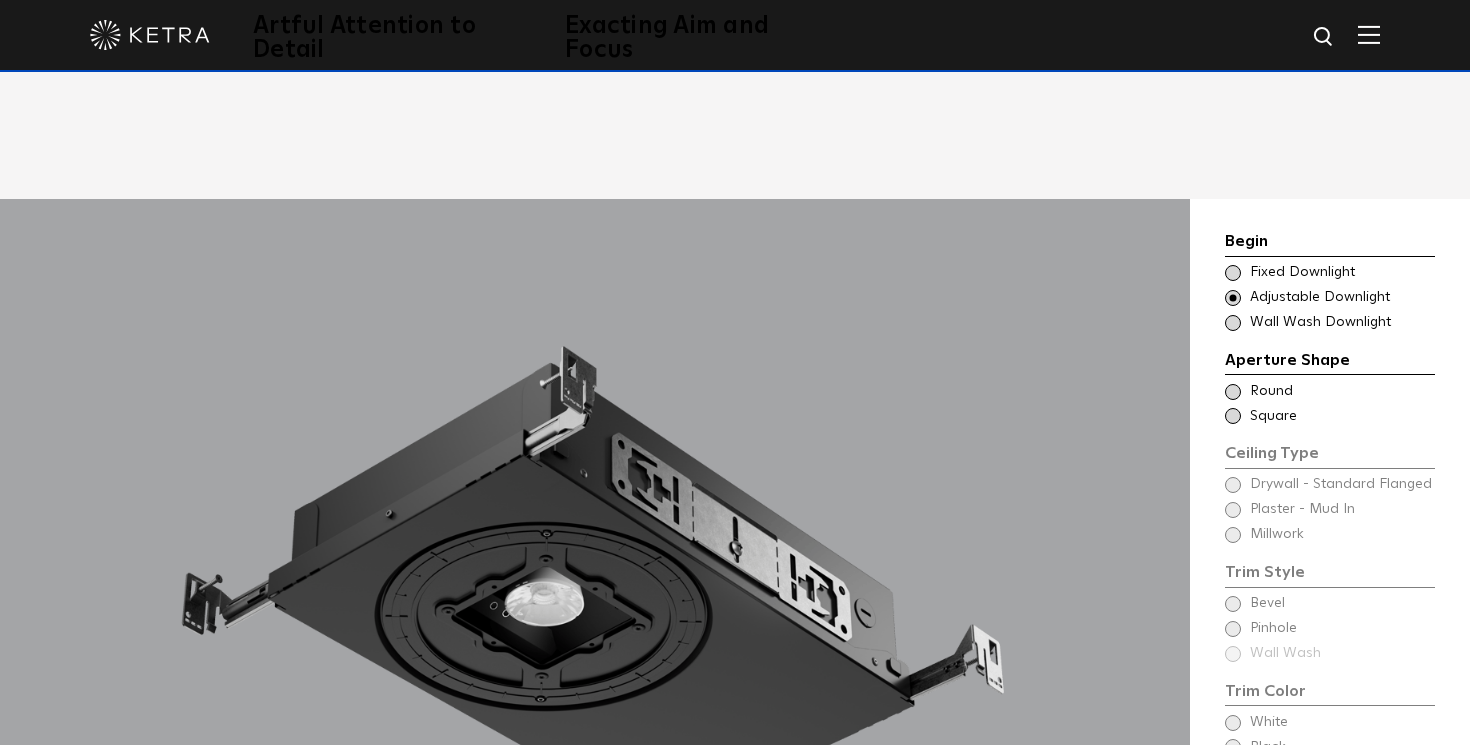 click at bounding box center (1233, 416) 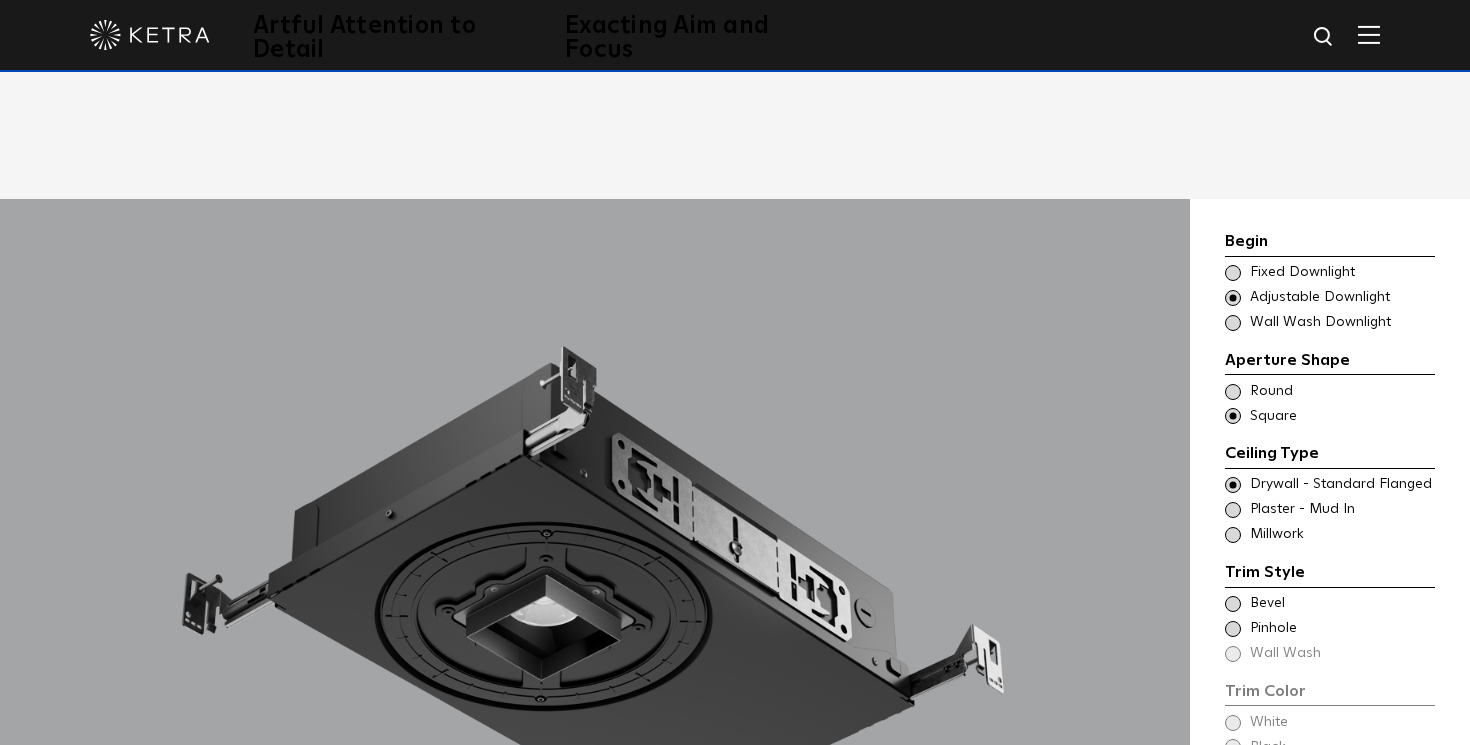 click on "Trim Style - Square - Flangeless
Round - Mudin,Wall Wash - Square - Flangeless - Disabled
Plaster - Mud In" at bounding box center [1330, 510] 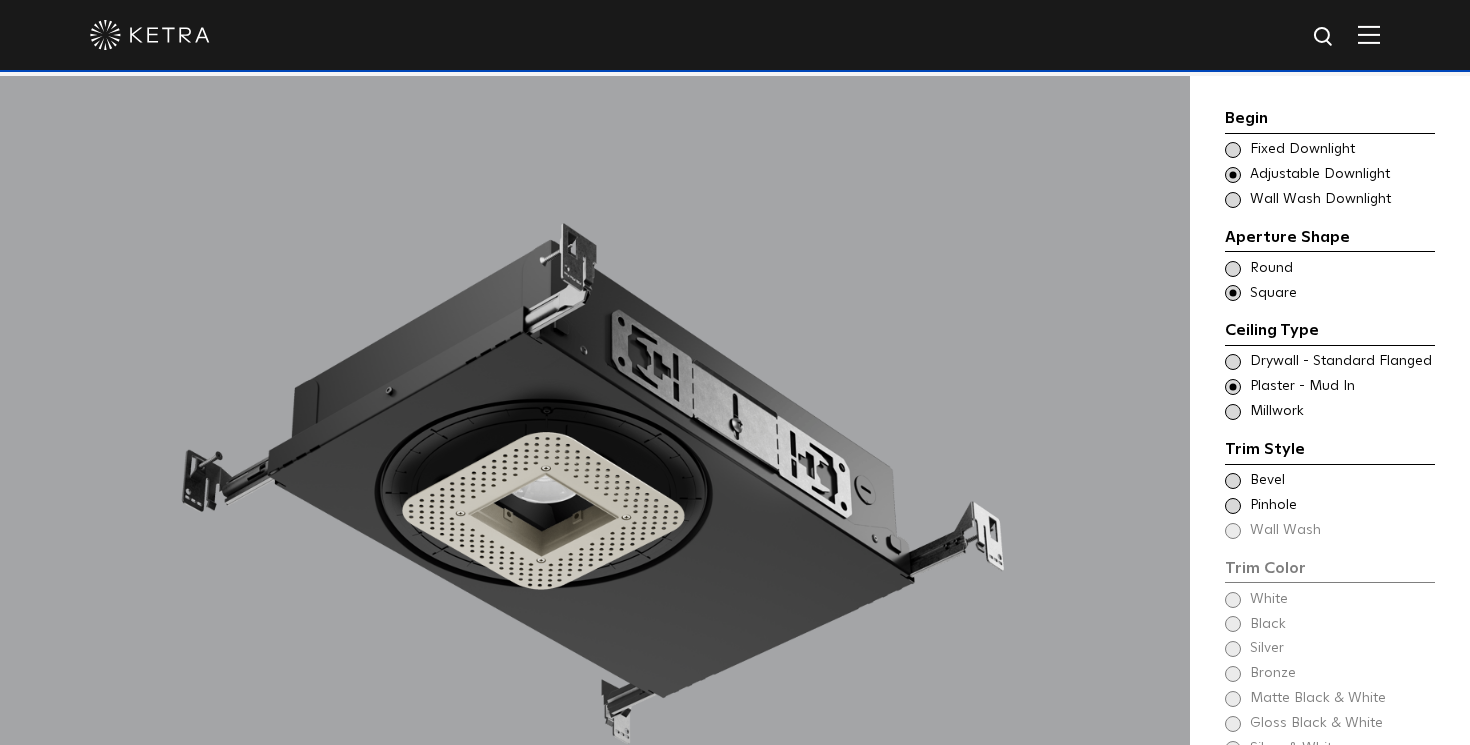 scroll, scrollTop: 1623, scrollLeft: 0, axis: vertical 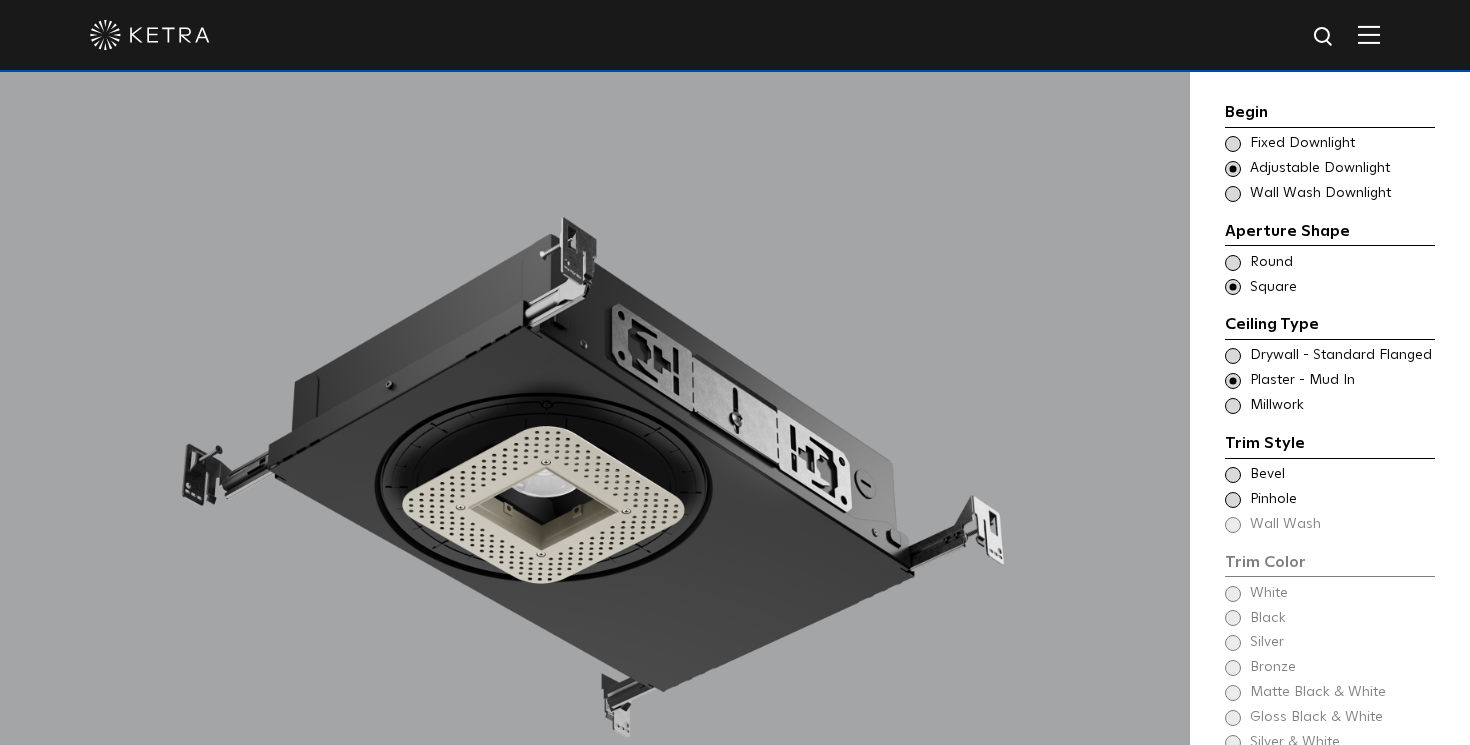 click at bounding box center [1233, 500] 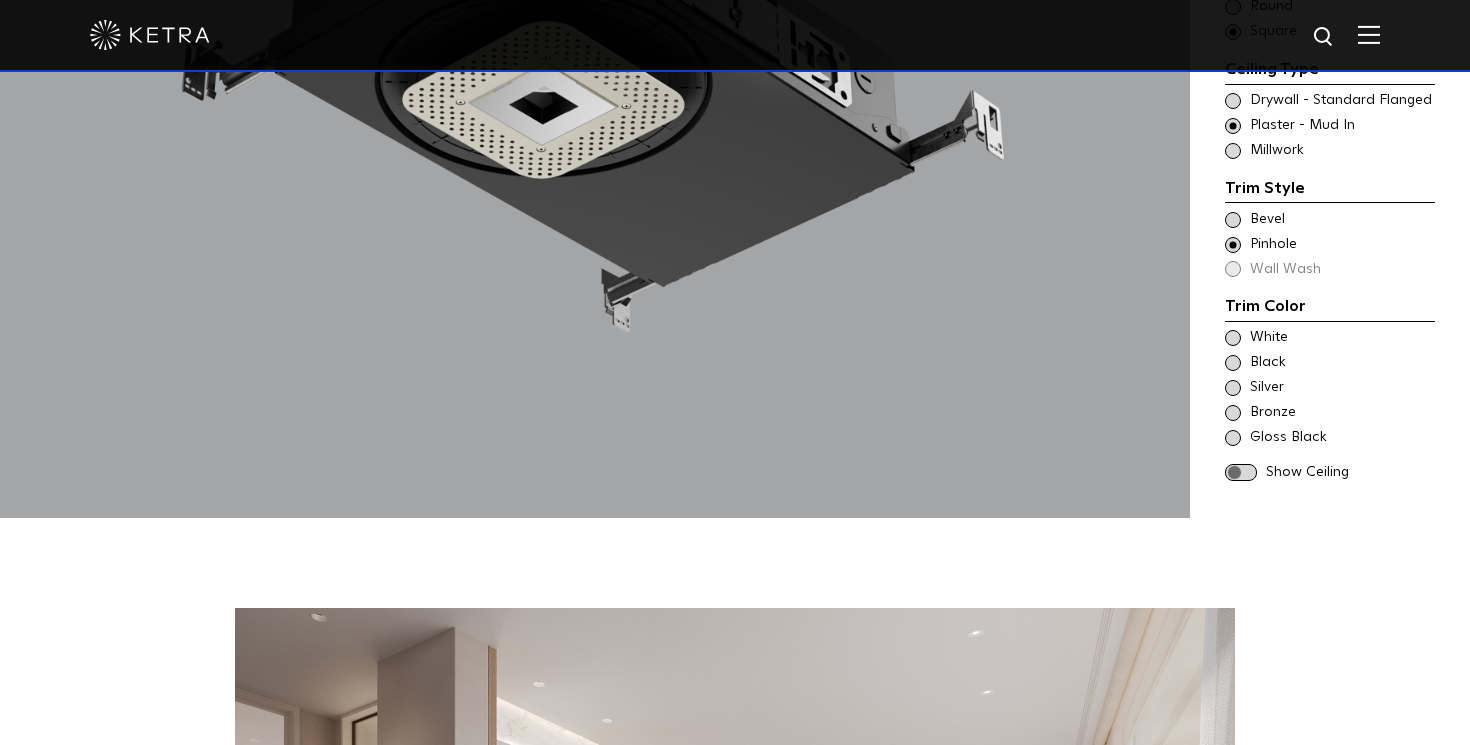 scroll, scrollTop: 2095, scrollLeft: 0, axis: vertical 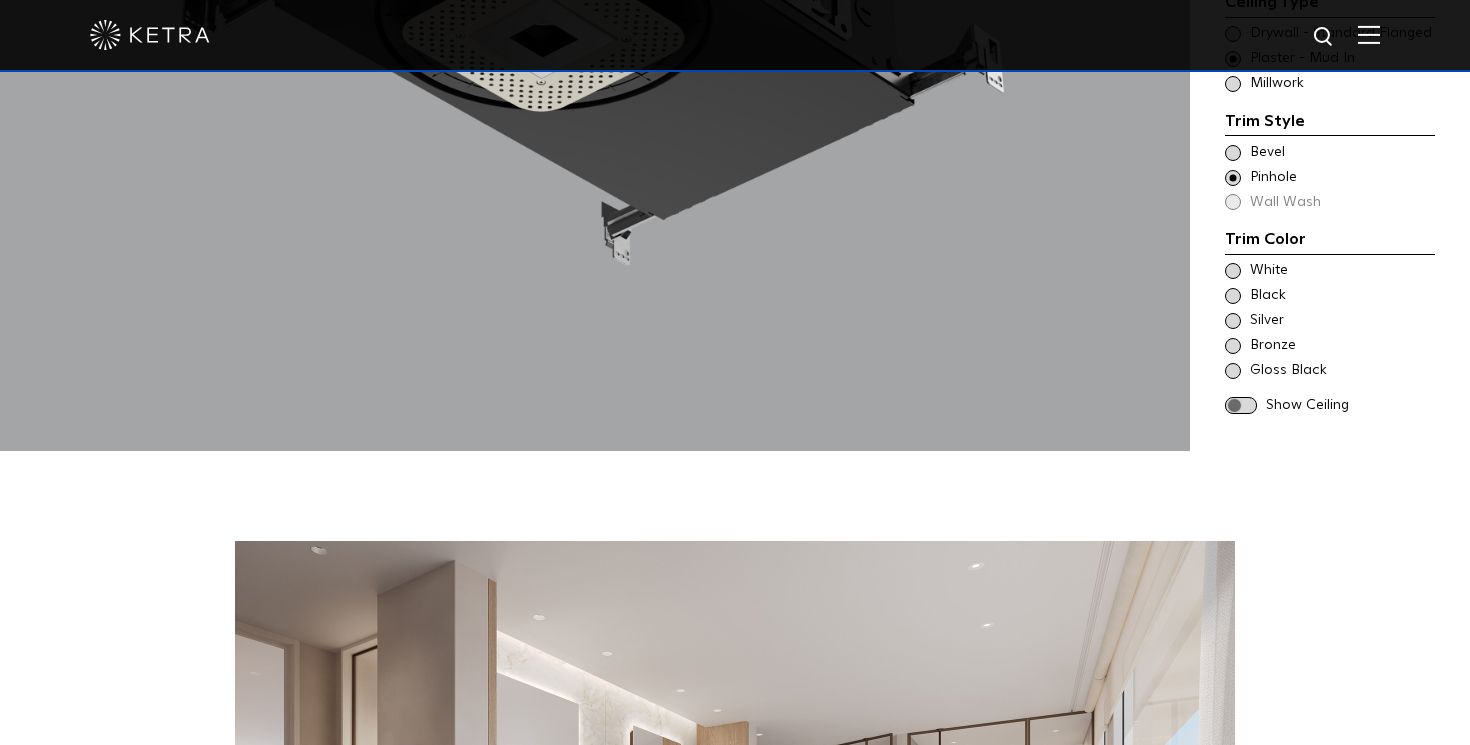click at bounding box center [1233, 346] 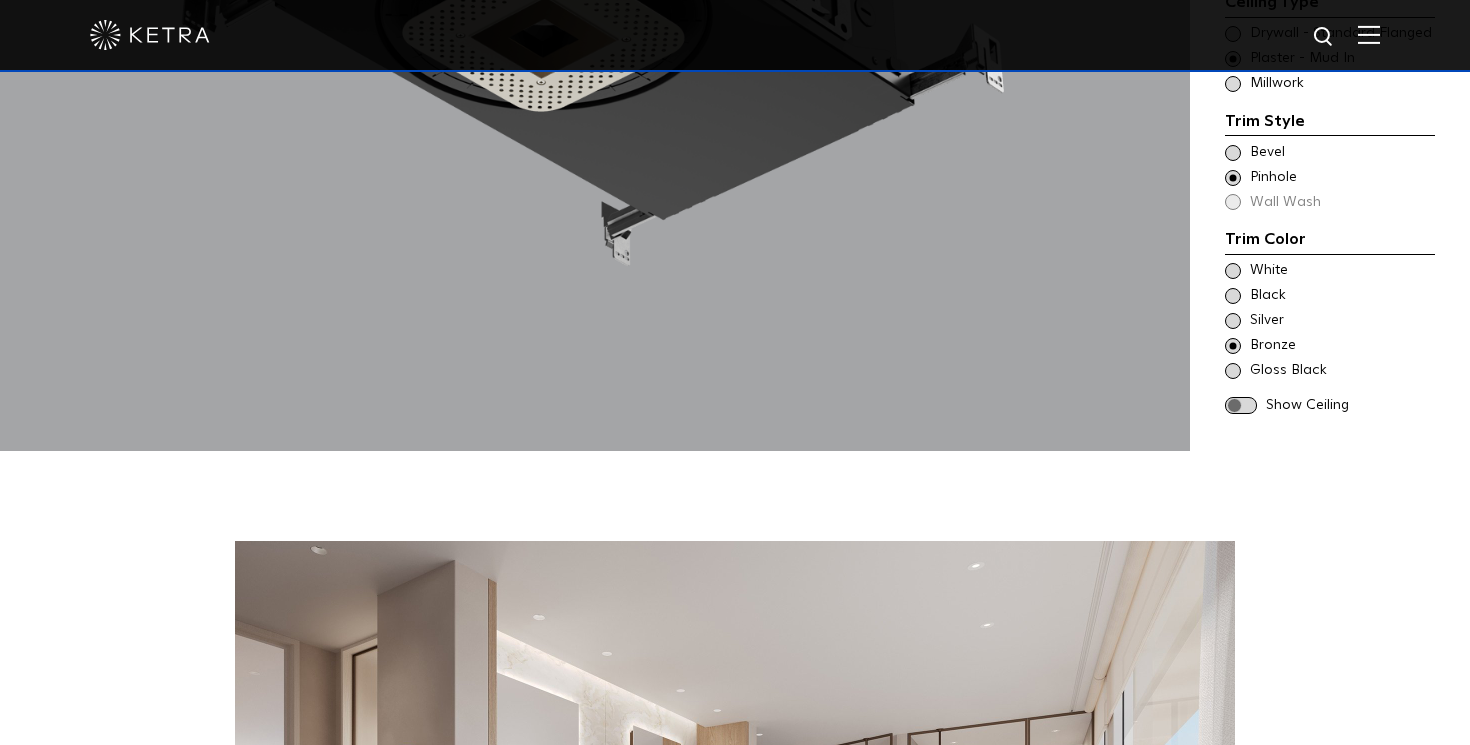 click on "Begin
Choose Aperture Shape
Fixed Downlight
Choose Aperture Shape
Adjustable Downlight
Choose Aperture Shape - Wall Wash
Wall Wash Downlight
Aperture Shape
Ceiling Type Round
Round Round" at bounding box center [1330, 99] 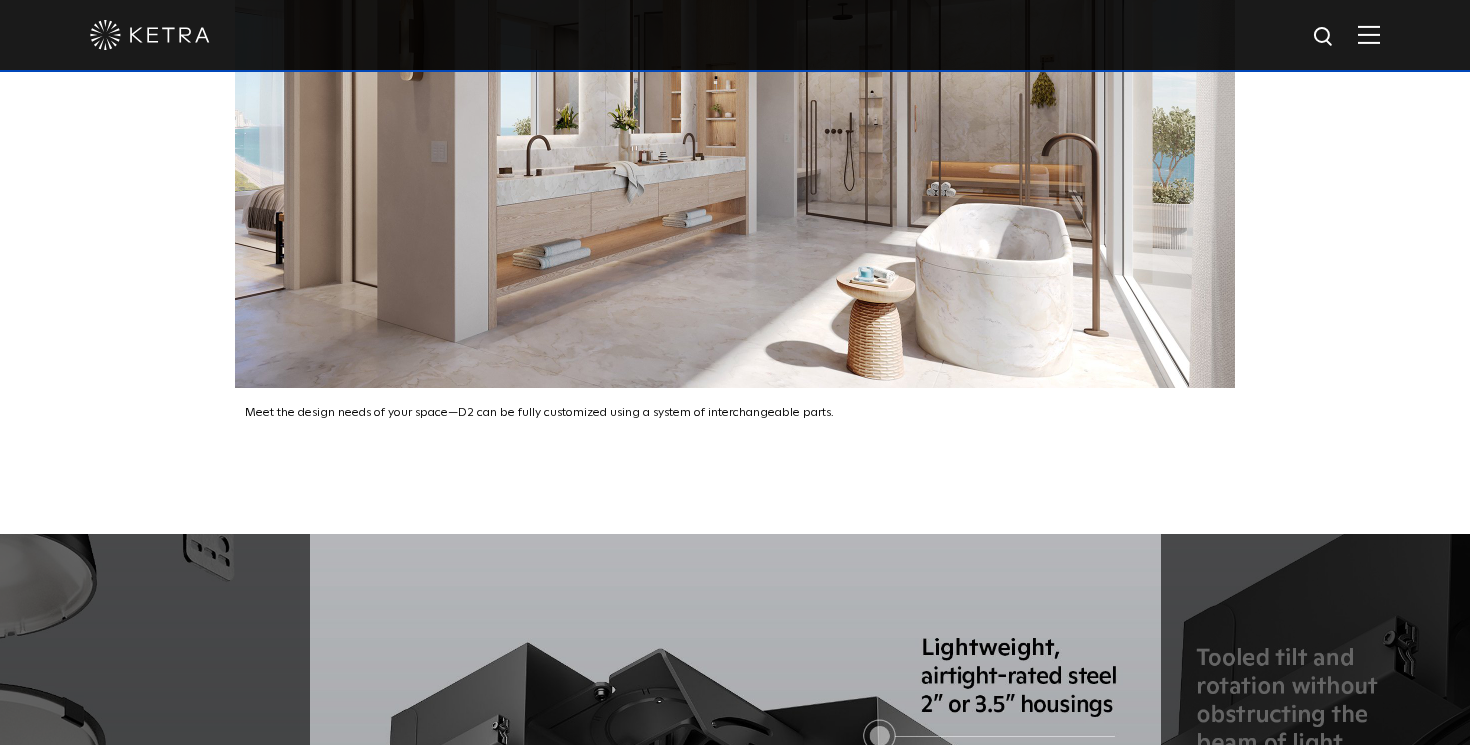 scroll, scrollTop: 3250, scrollLeft: 0, axis: vertical 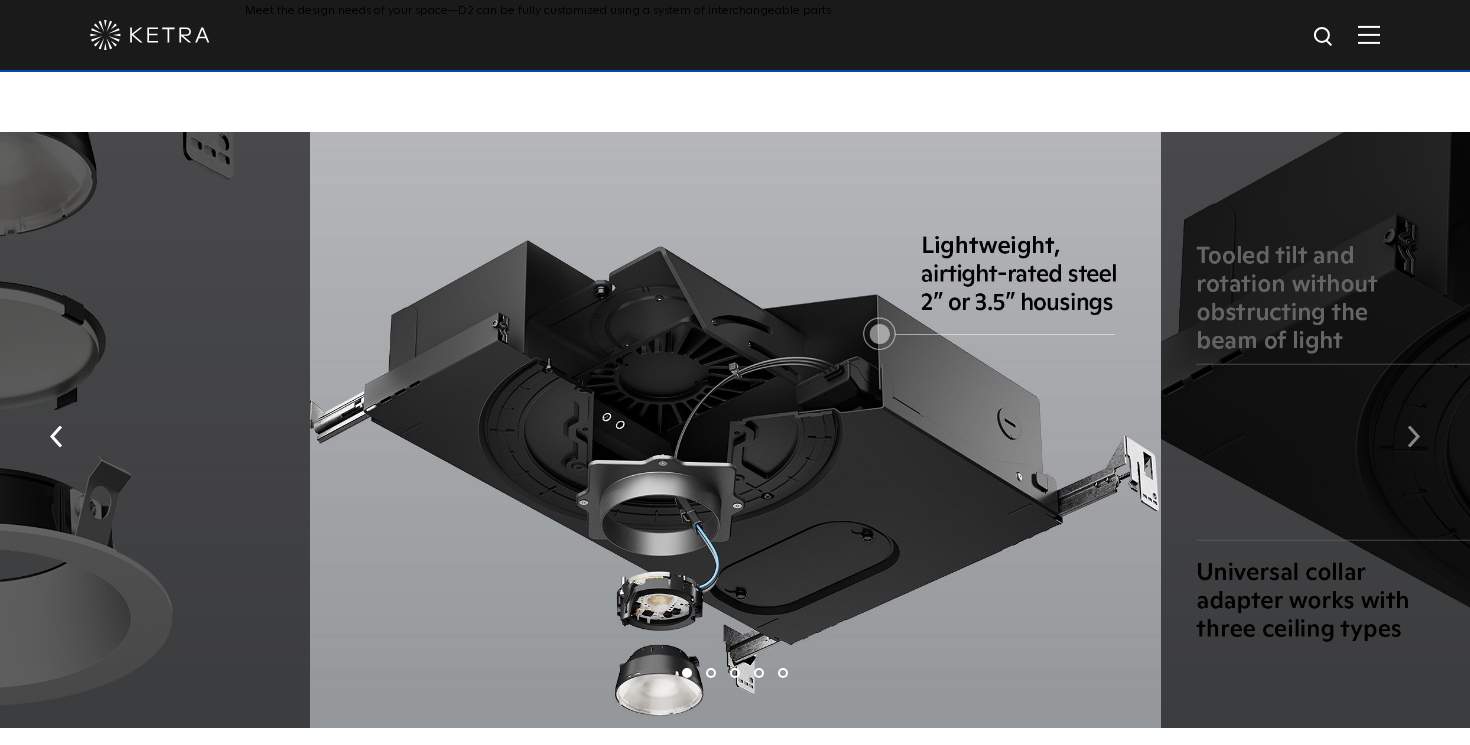 click at bounding box center [1413, 435] 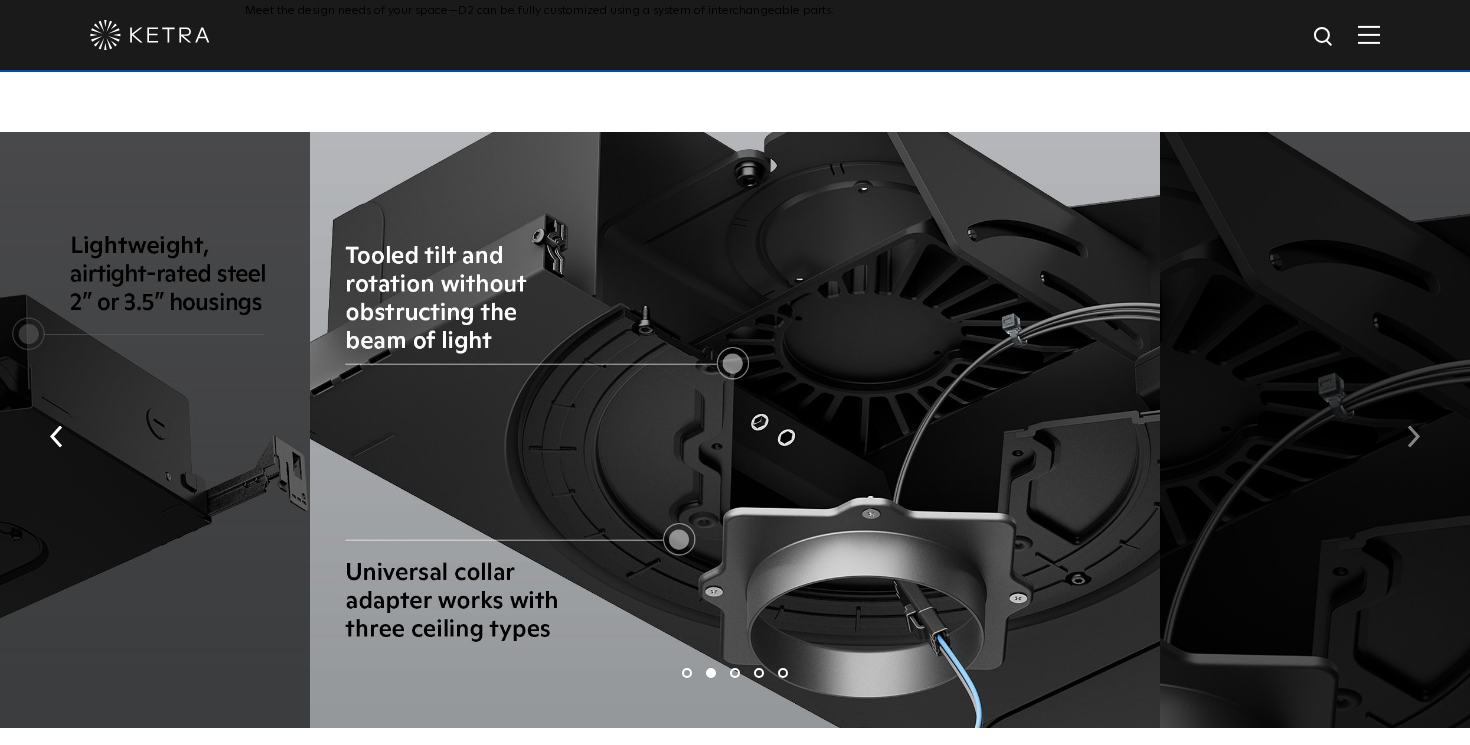 click at bounding box center [1413, 437] 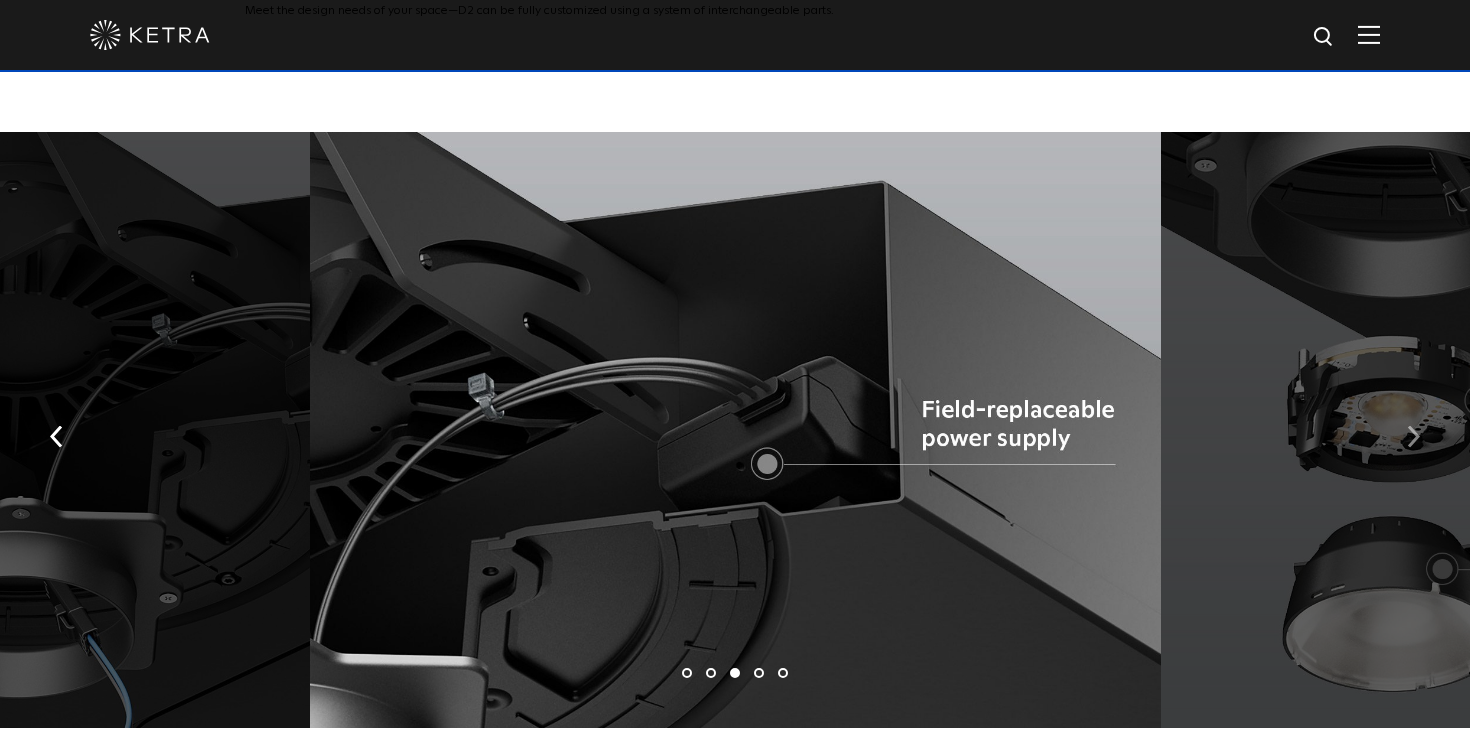 click at bounding box center [1413, 437] 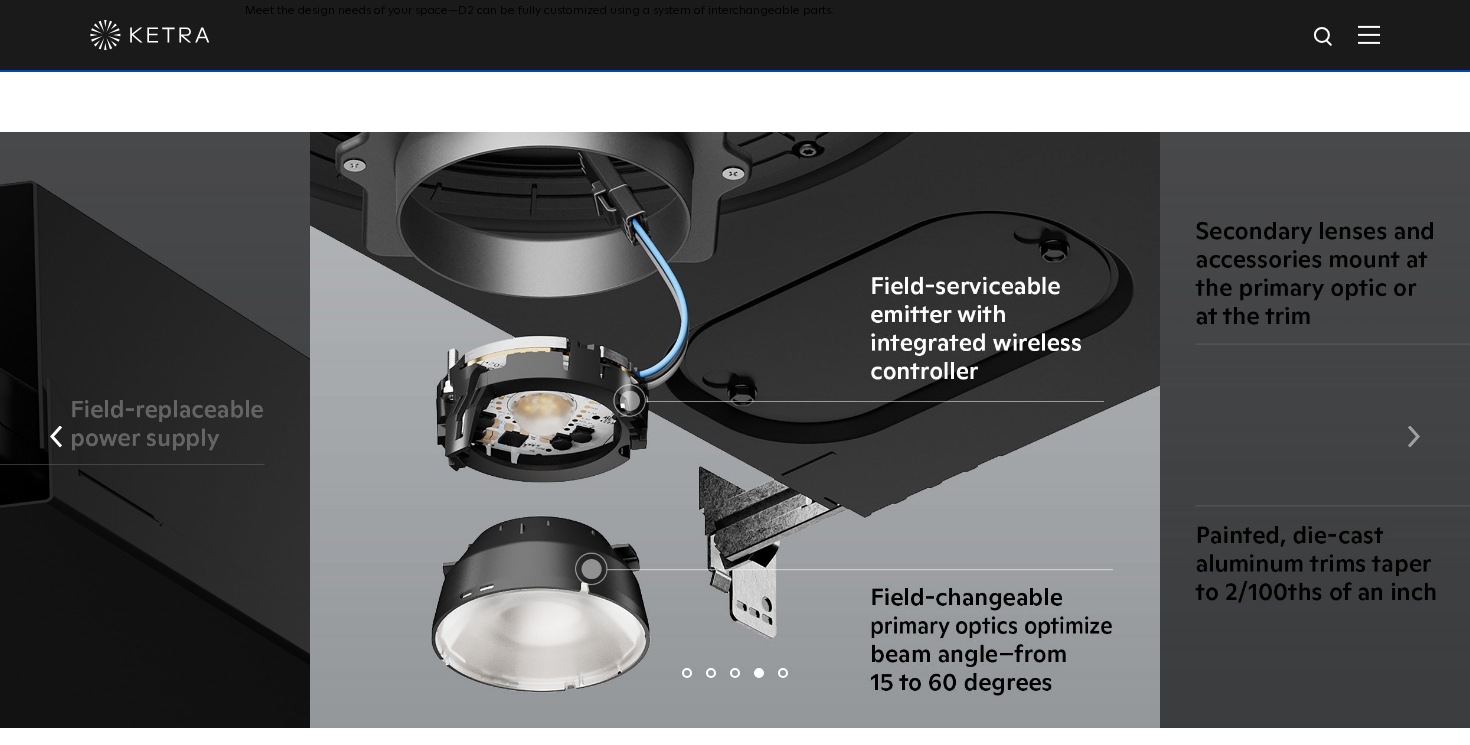 click at bounding box center (1413, 437) 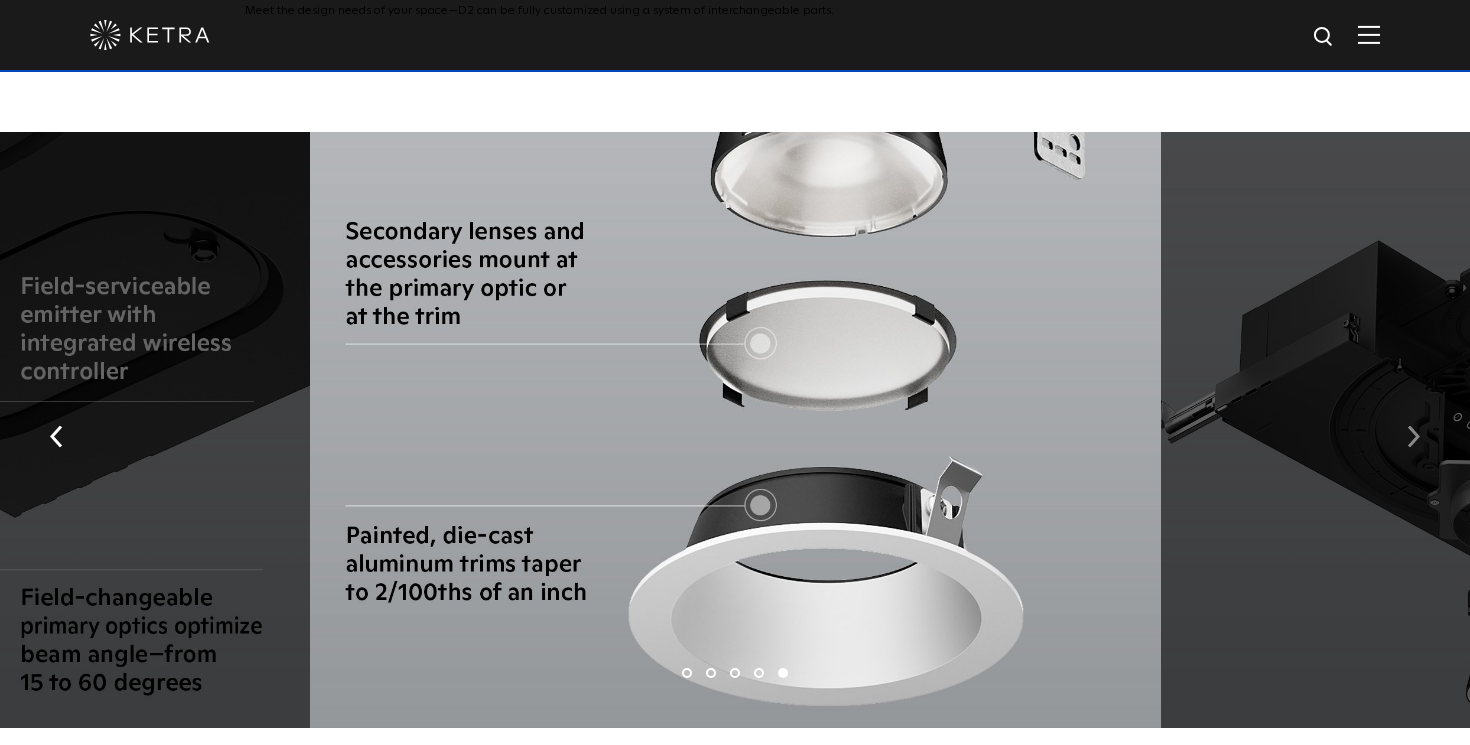 click at bounding box center [1413, 437] 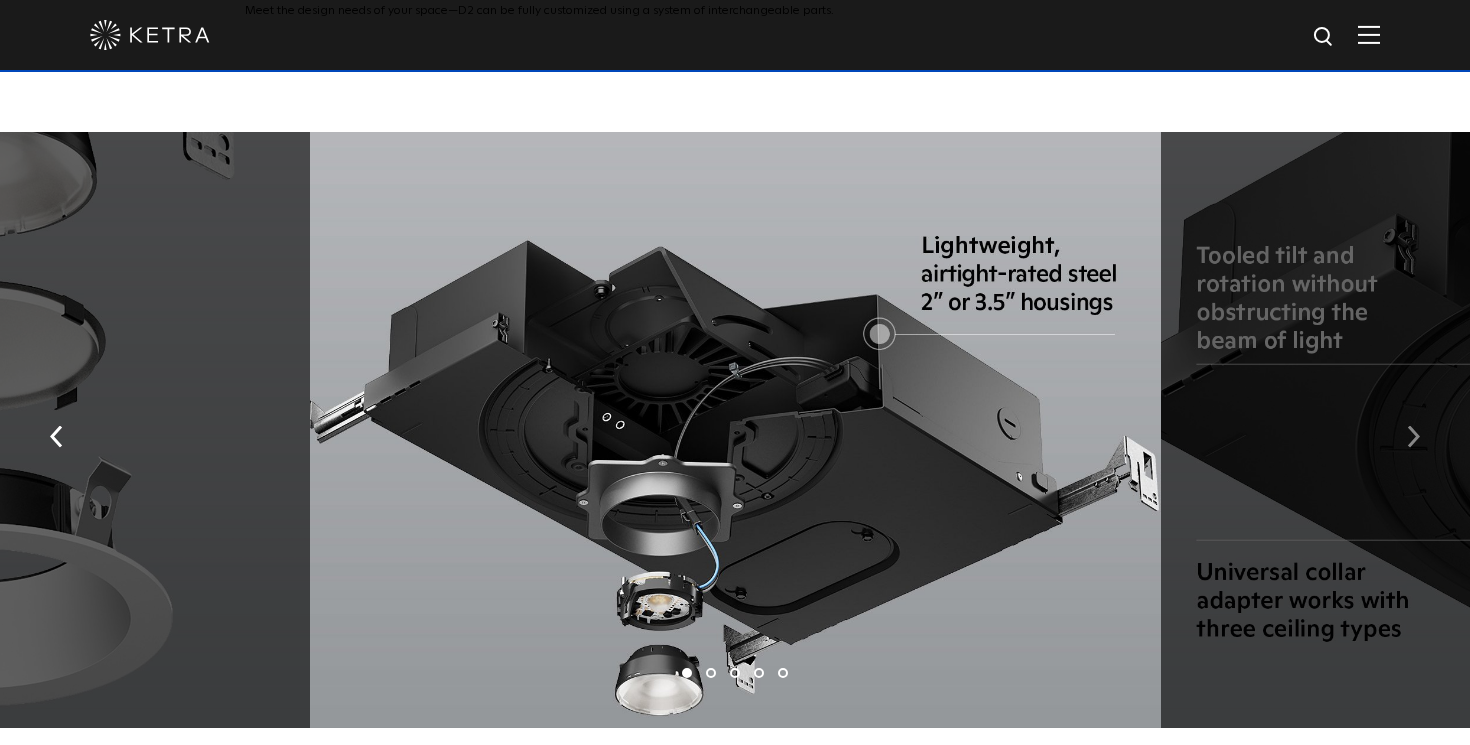 click at bounding box center (1413, 437) 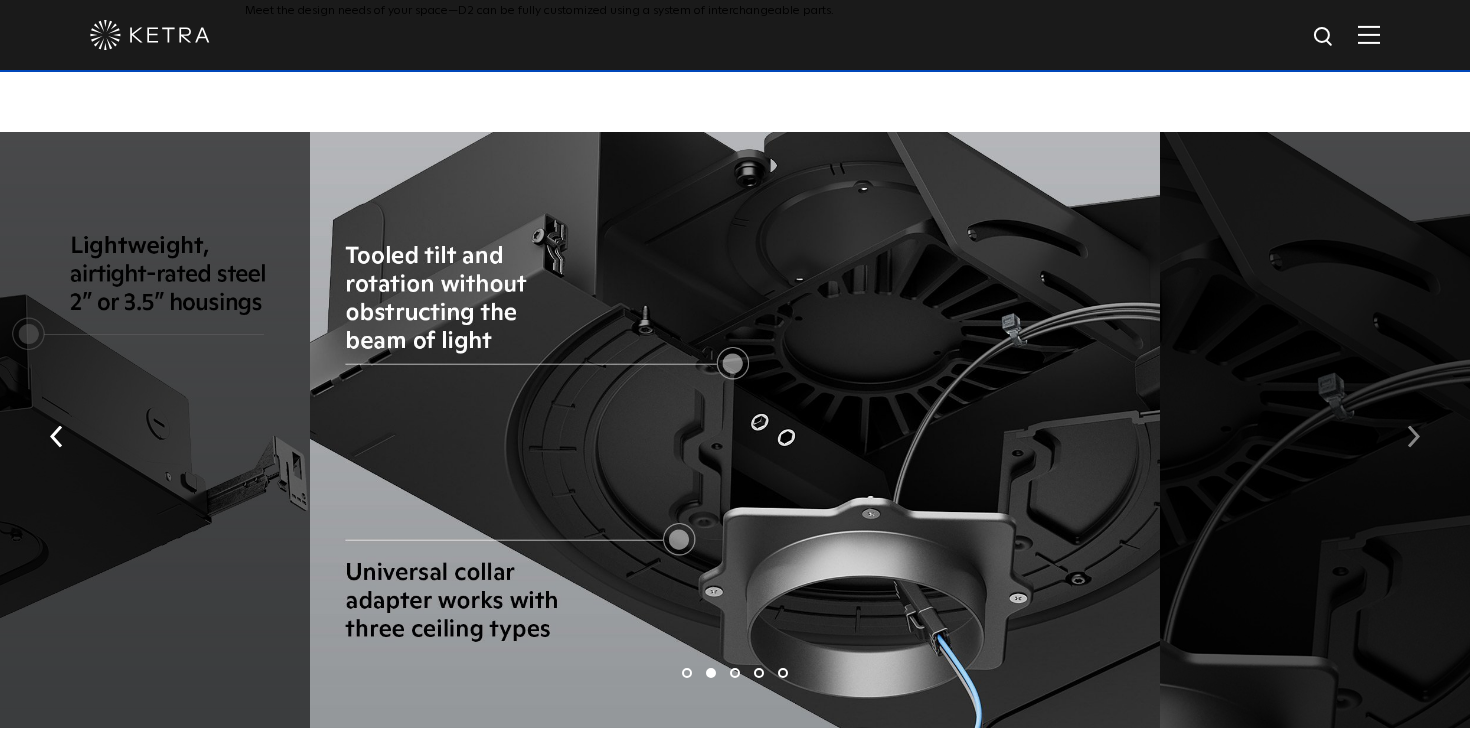click at bounding box center (1413, 437) 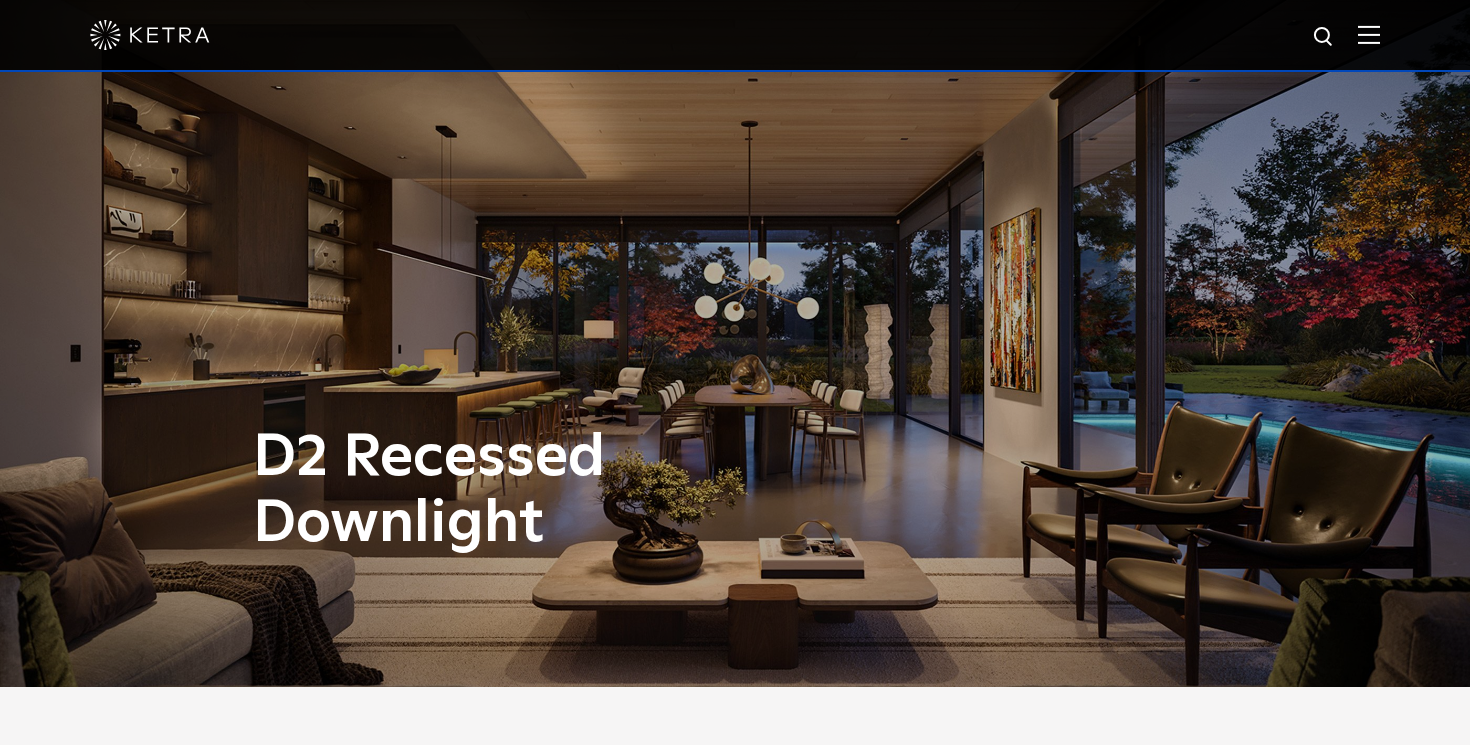 scroll, scrollTop: 0, scrollLeft: 0, axis: both 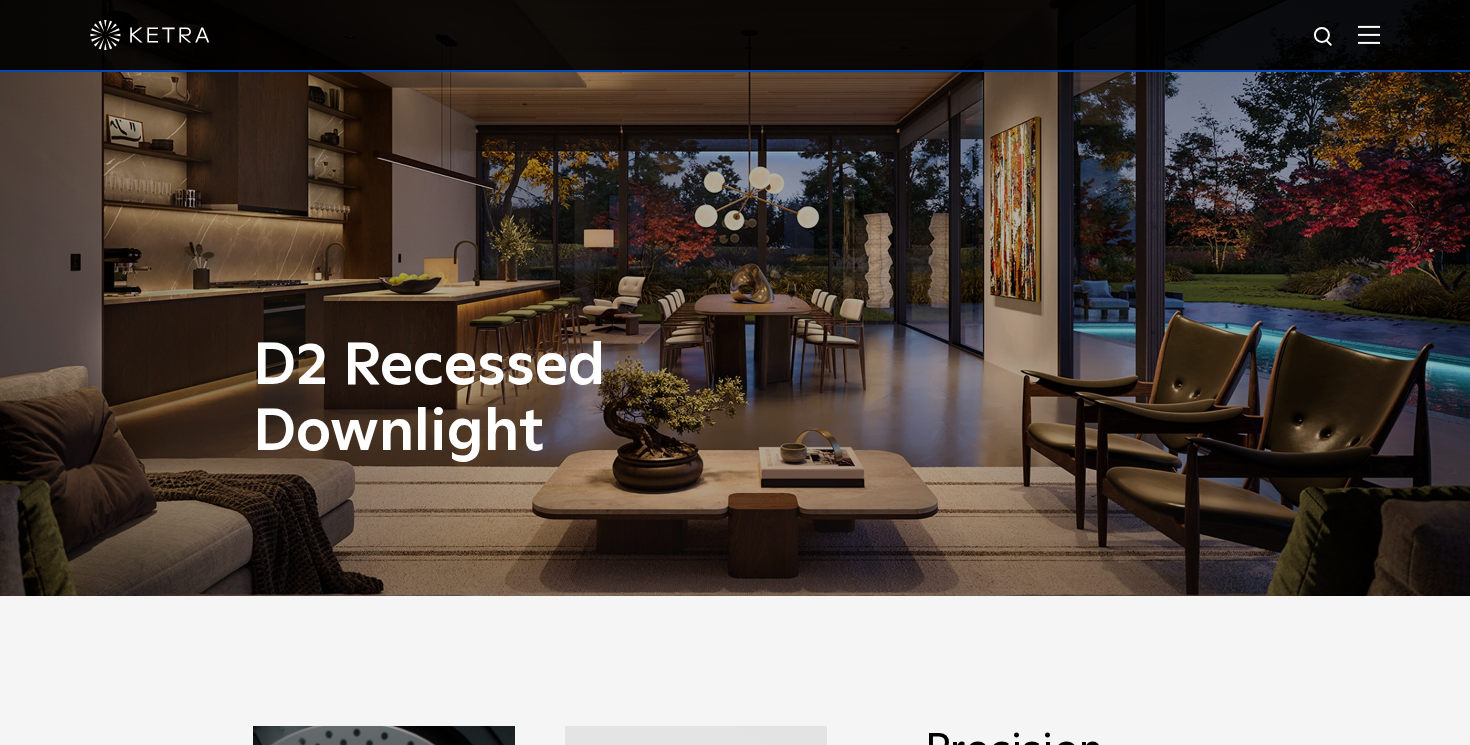 click at bounding box center (1369, 34) 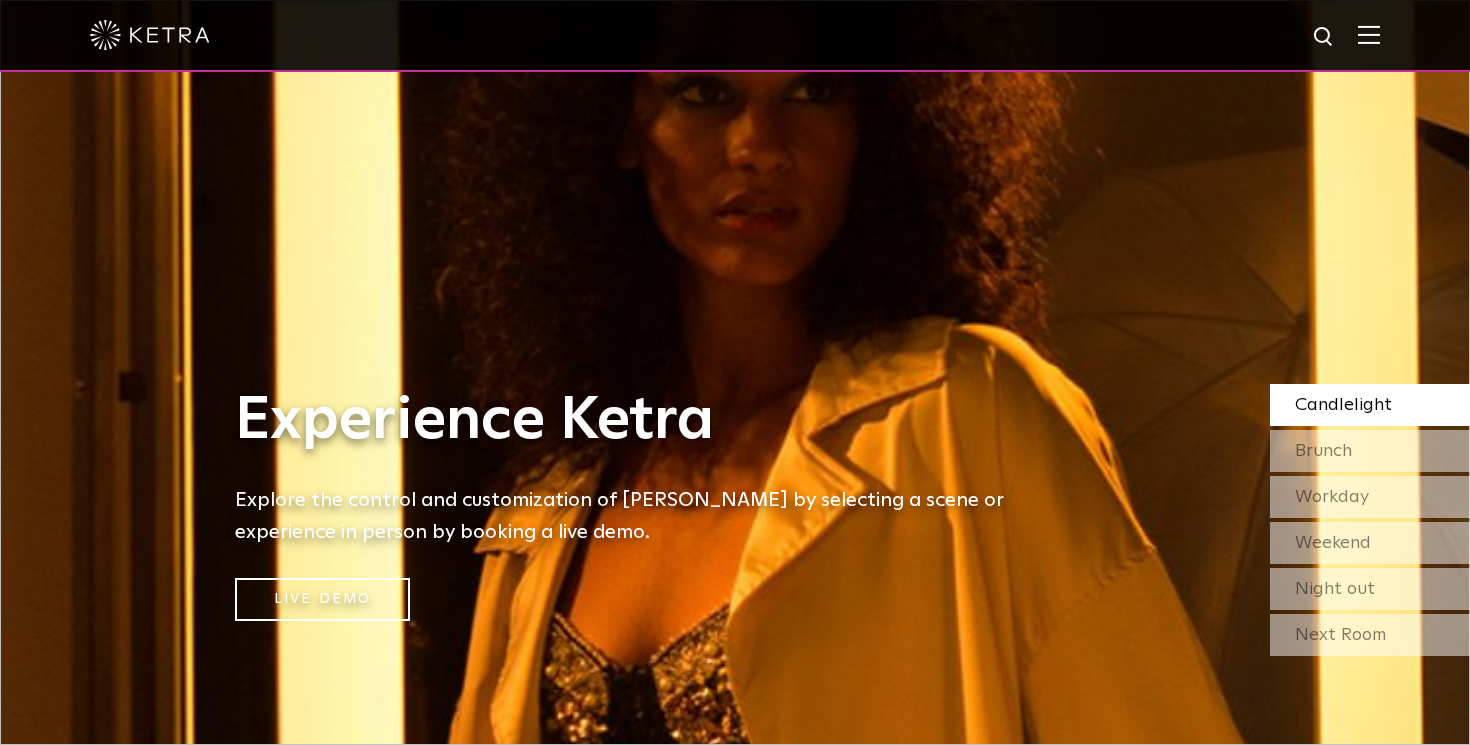 scroll, scrollTop: 0, scrollLeft: 0, axis: both 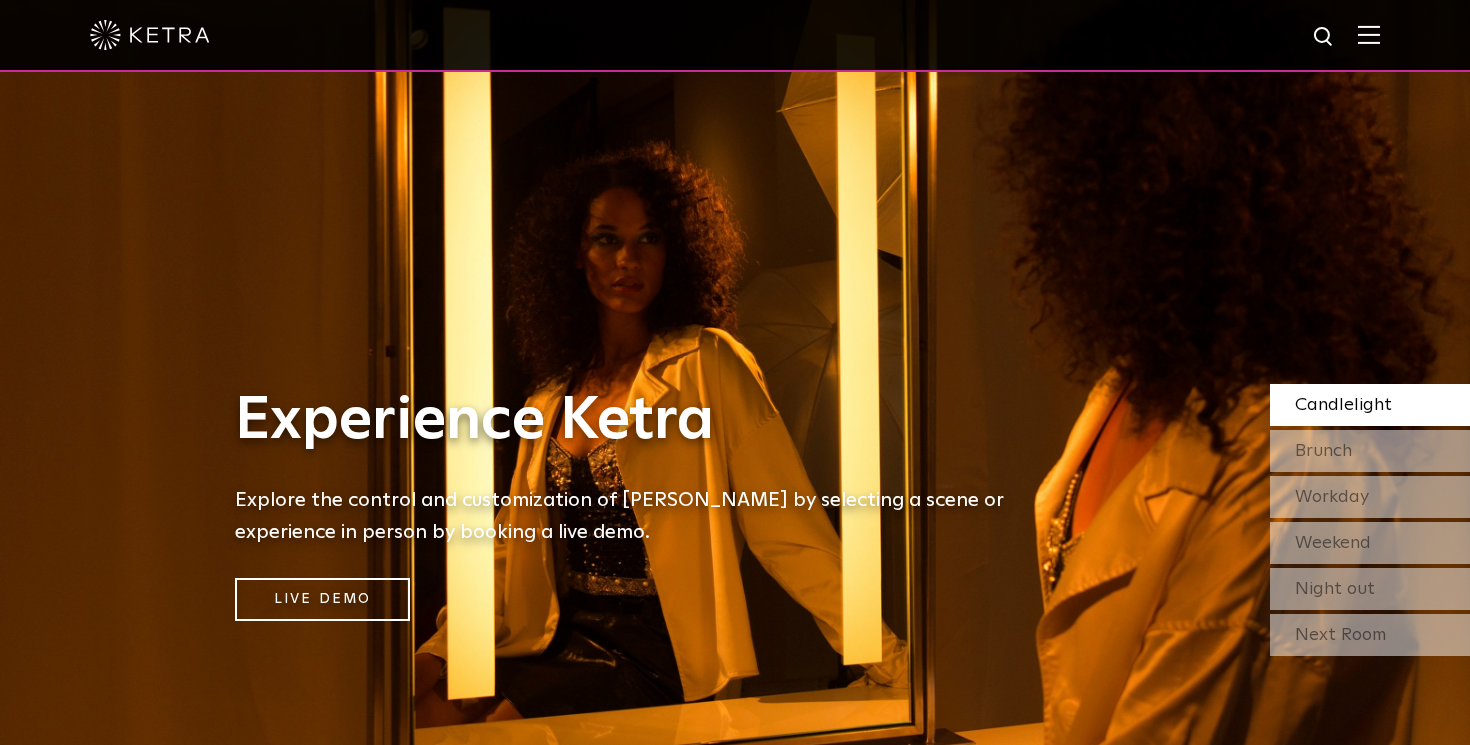 click at bounding box center [1369, 34] 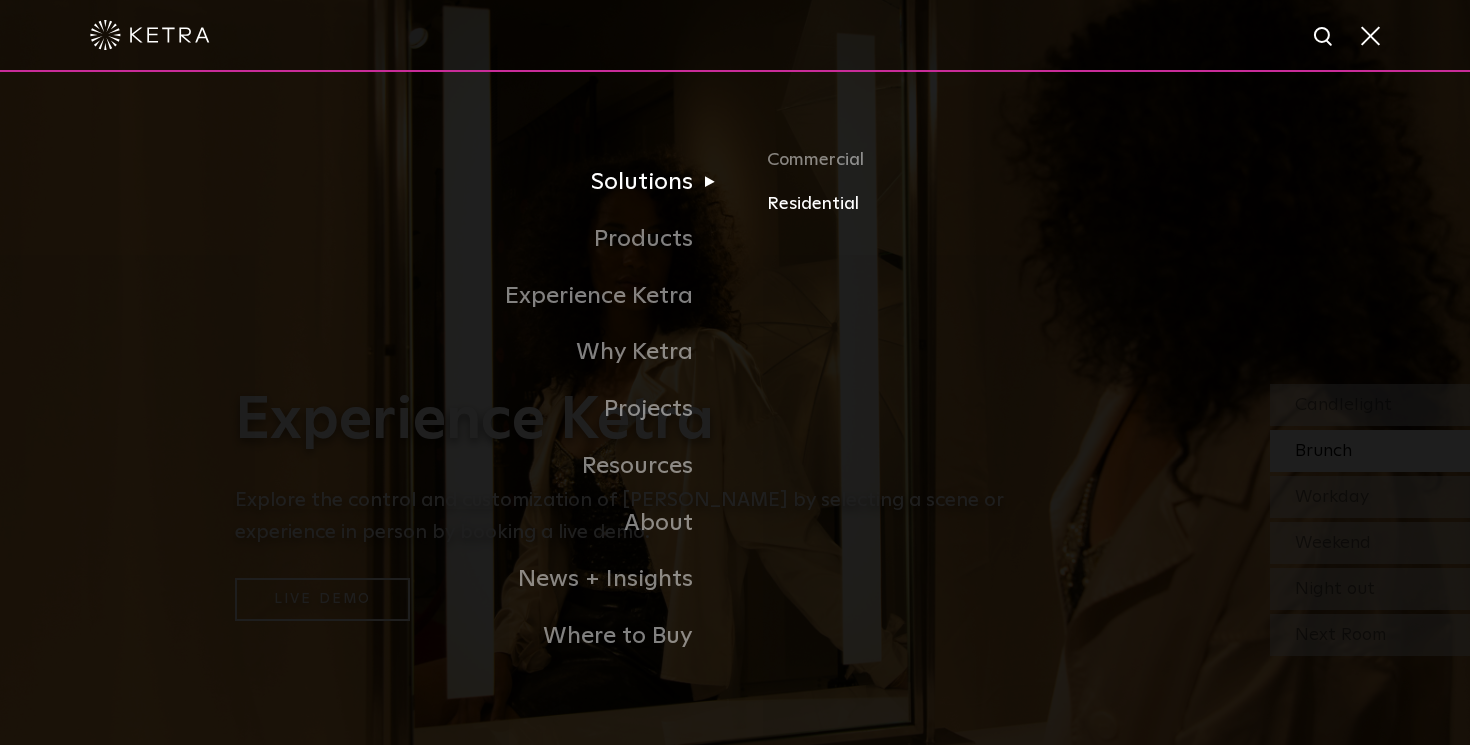 click on "Residential" at bounding box center [1001, 204] 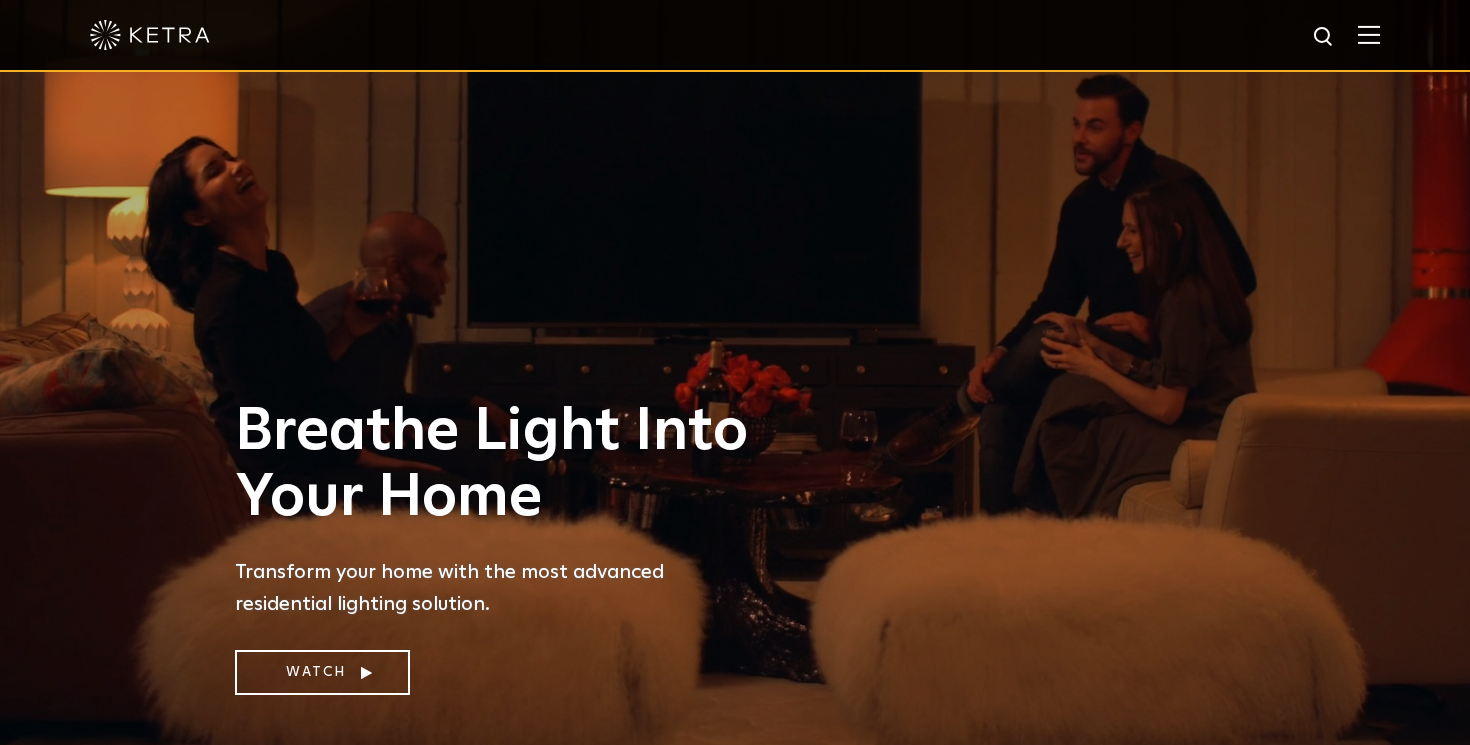 scroll, scrollTop: 0, scrollLeft: 0, axis: both 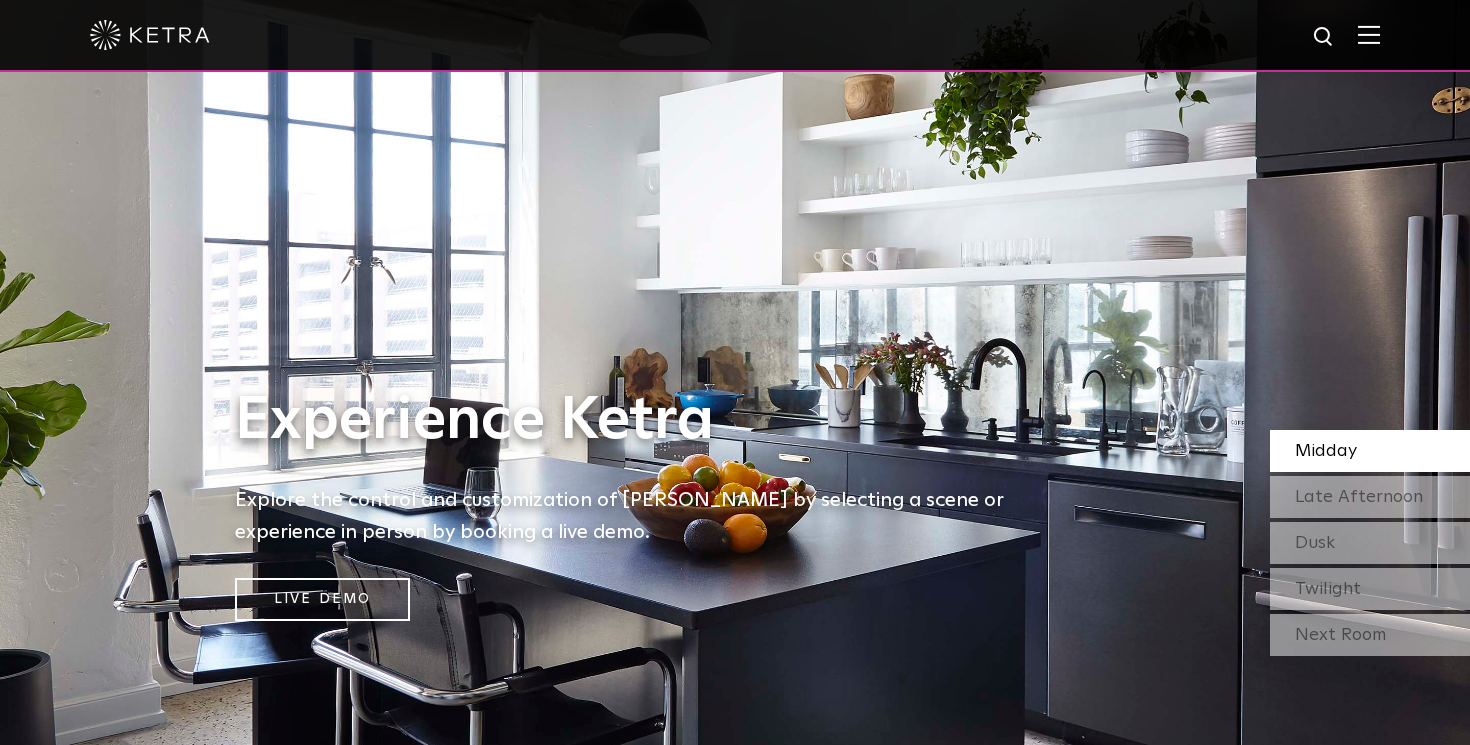 click at bounding box center [735, 35] 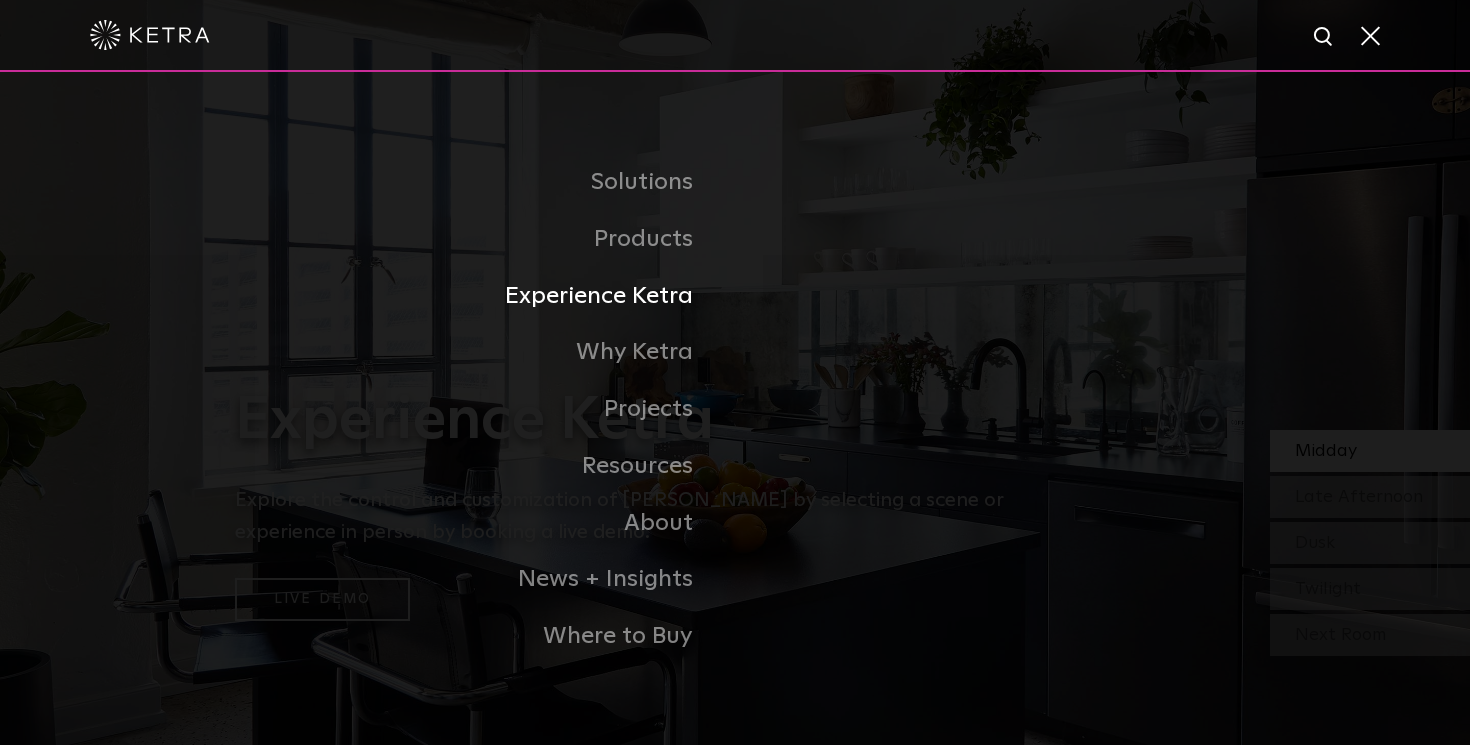click on "Experience Ketra" at bounding box center (485, 296) 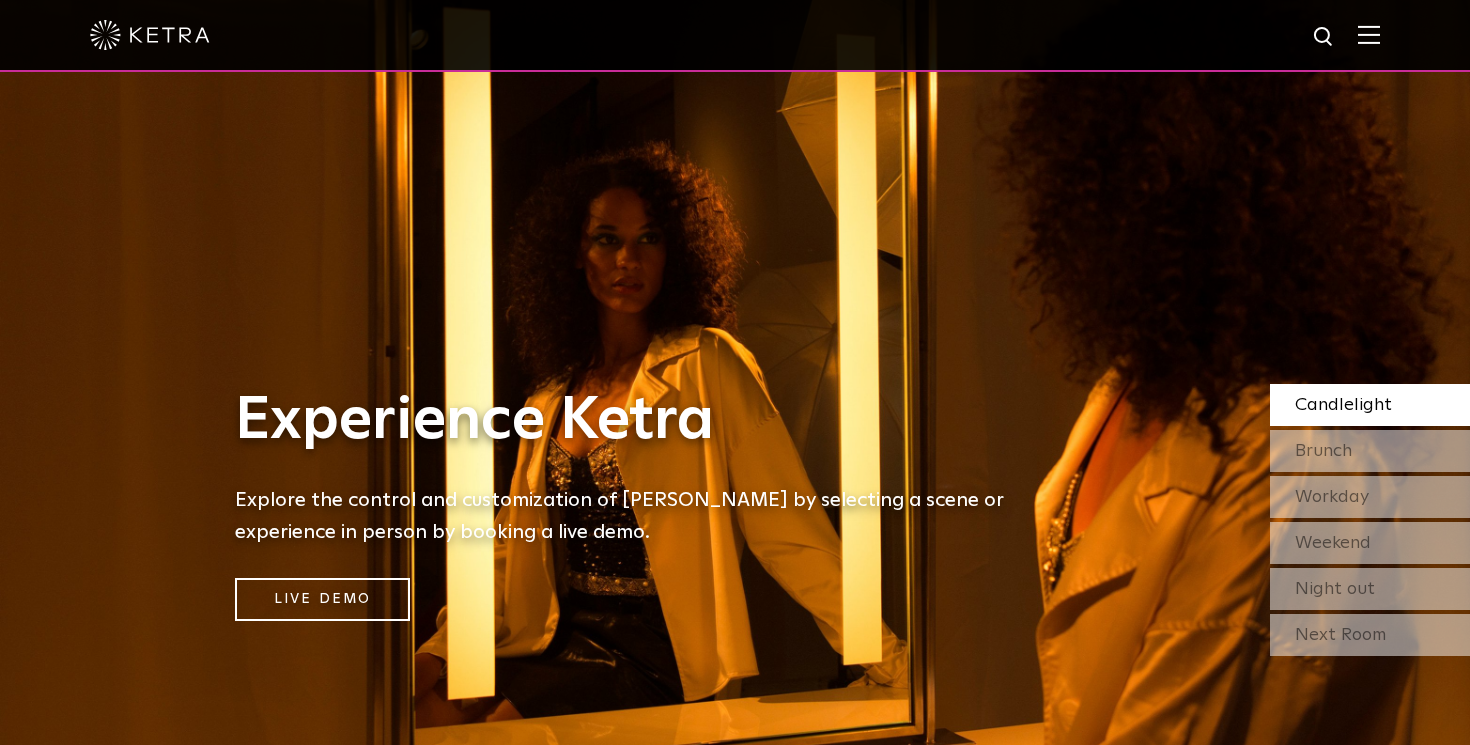 scroll, scrollTop: 0, scrollLeft: 0, axis: both 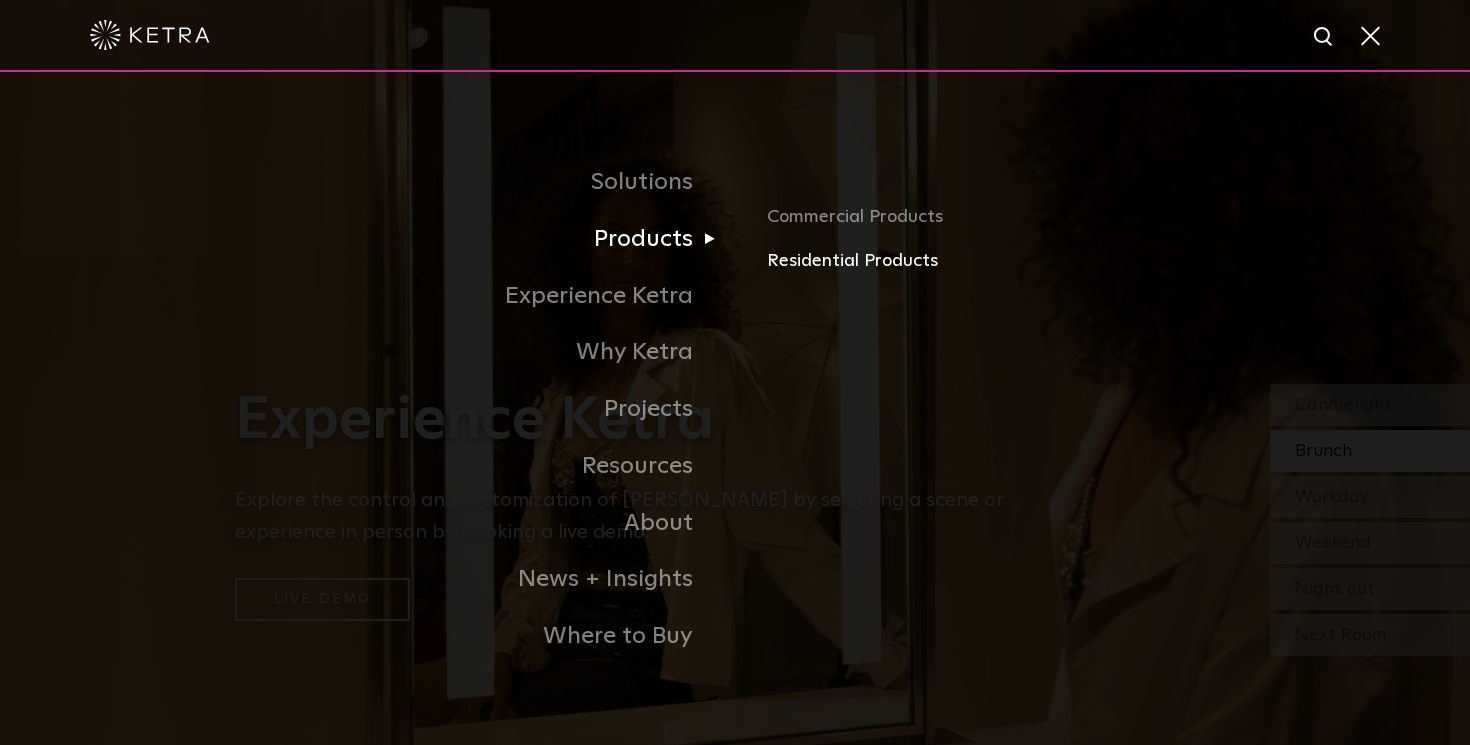 click on "Residential Products" at bounding box center [1001, 261] 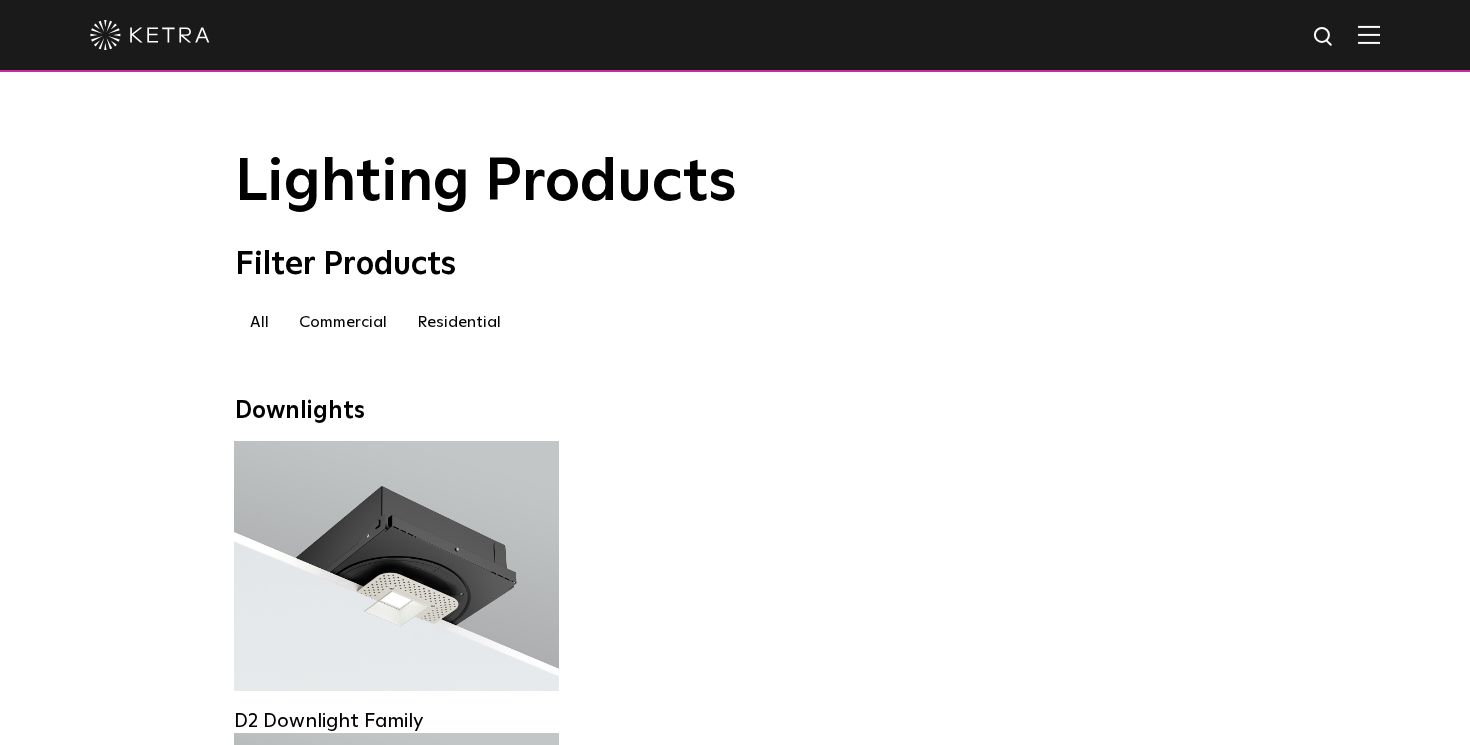 scroll, scrollTop: 53, scrollLeft: 0, axis: vertical 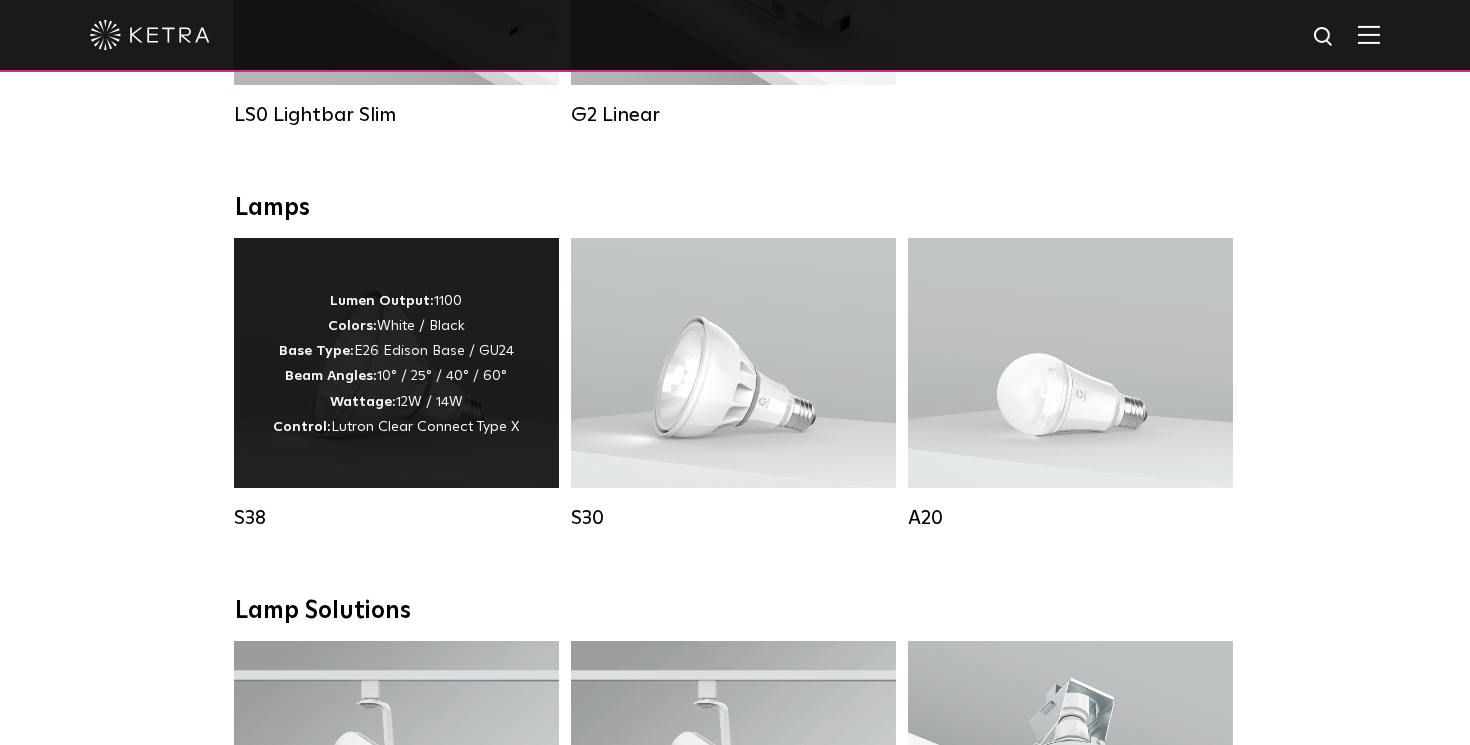 click on "Lumen Output:   1100 Colors:  White / Black Base Type:  E26 Edison Base / GU24 Beam Angles:  10° / 25° / 40° / 60° Wattage:  12W / 14W Control:  Lutron Clear Connect Type X" at bounding box center [396, 363] 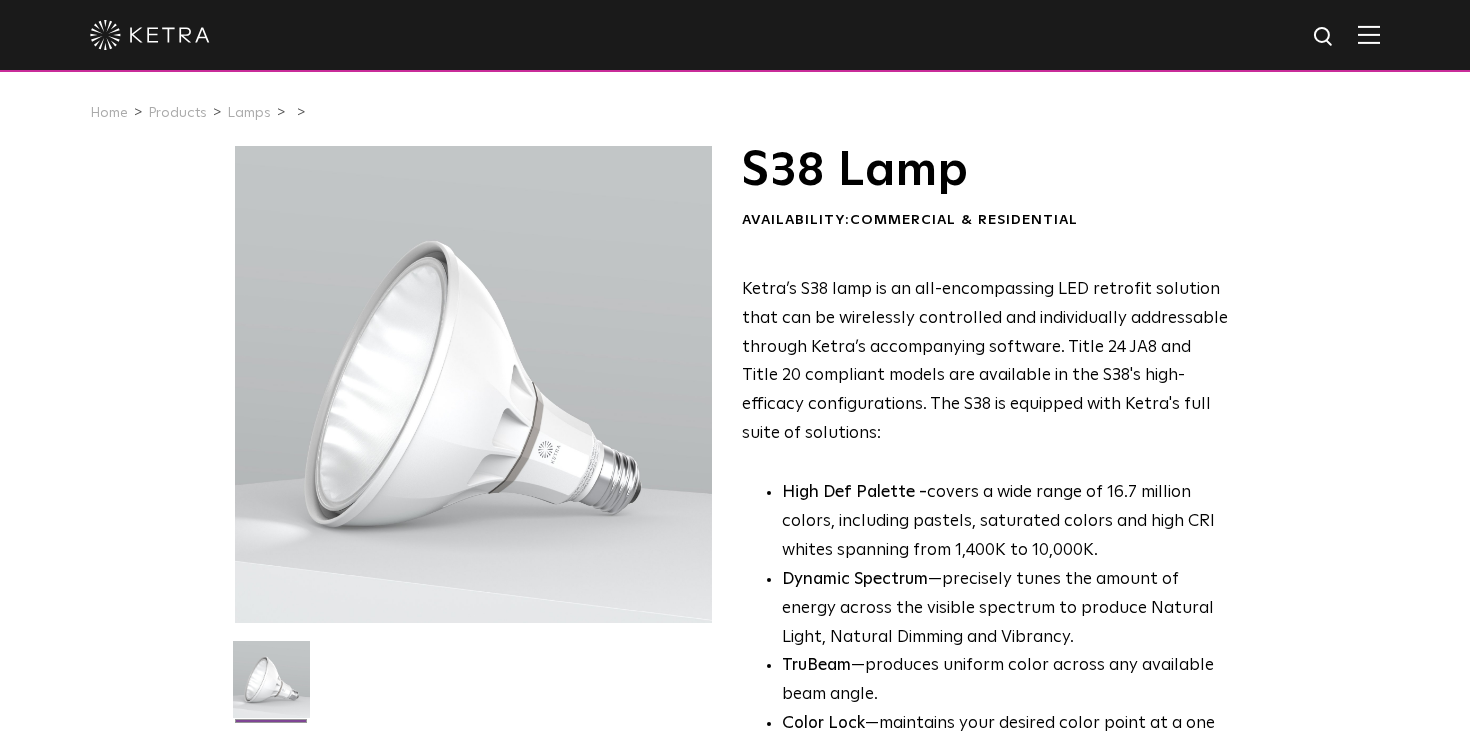 scroll, scrollTop: 0, scrollLeft: 0, axis: both 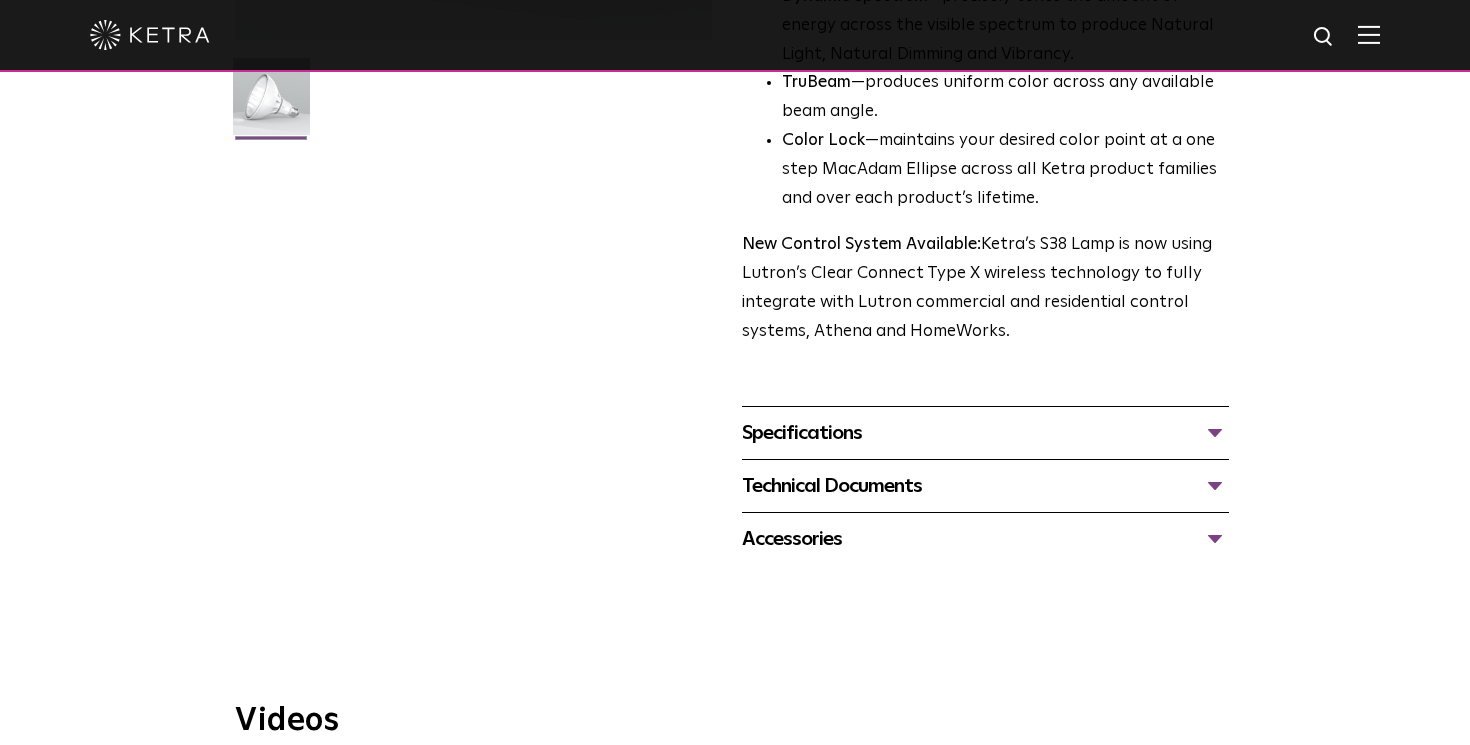 click on "Specifications" at bounding box center (985, 433) 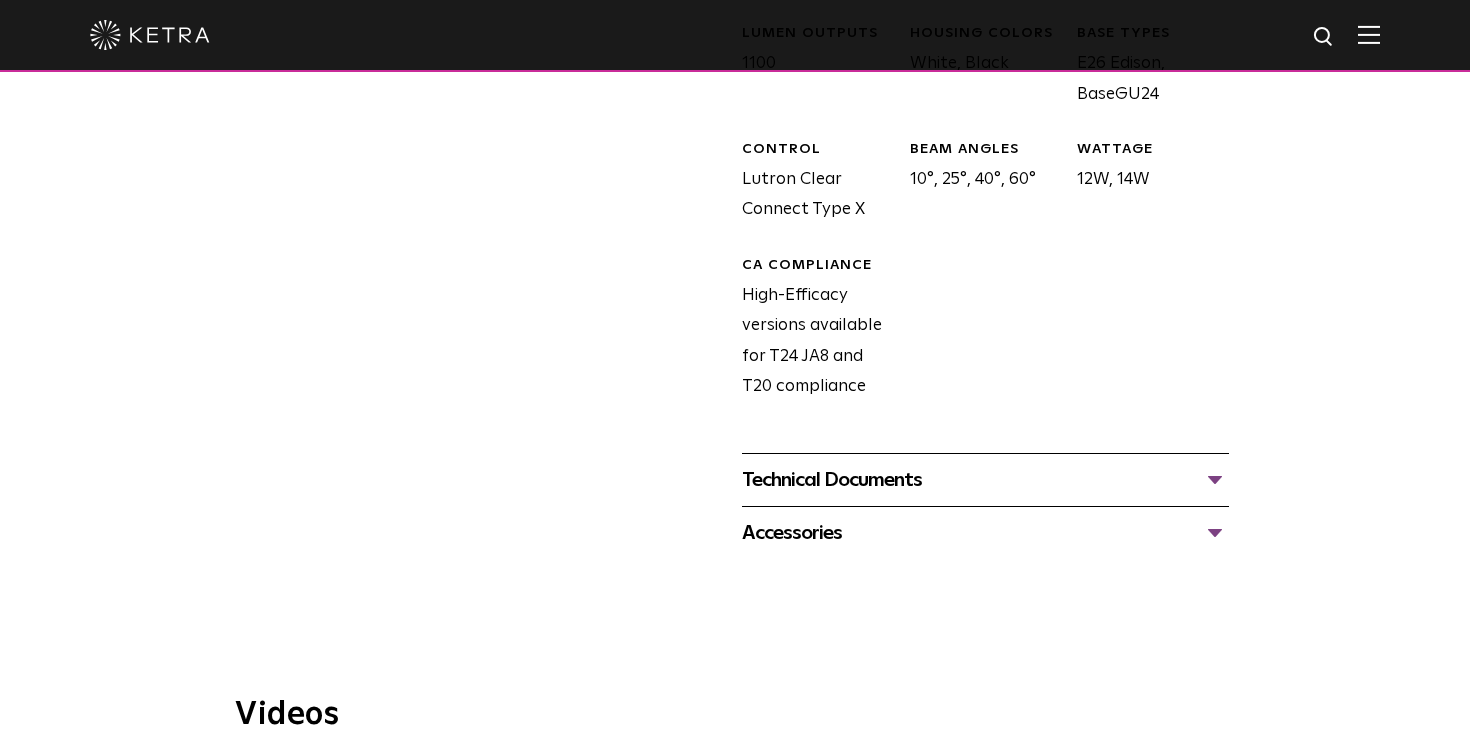 scroll, scrollTop: 1003, scrollLeft: 0, axis: vertical 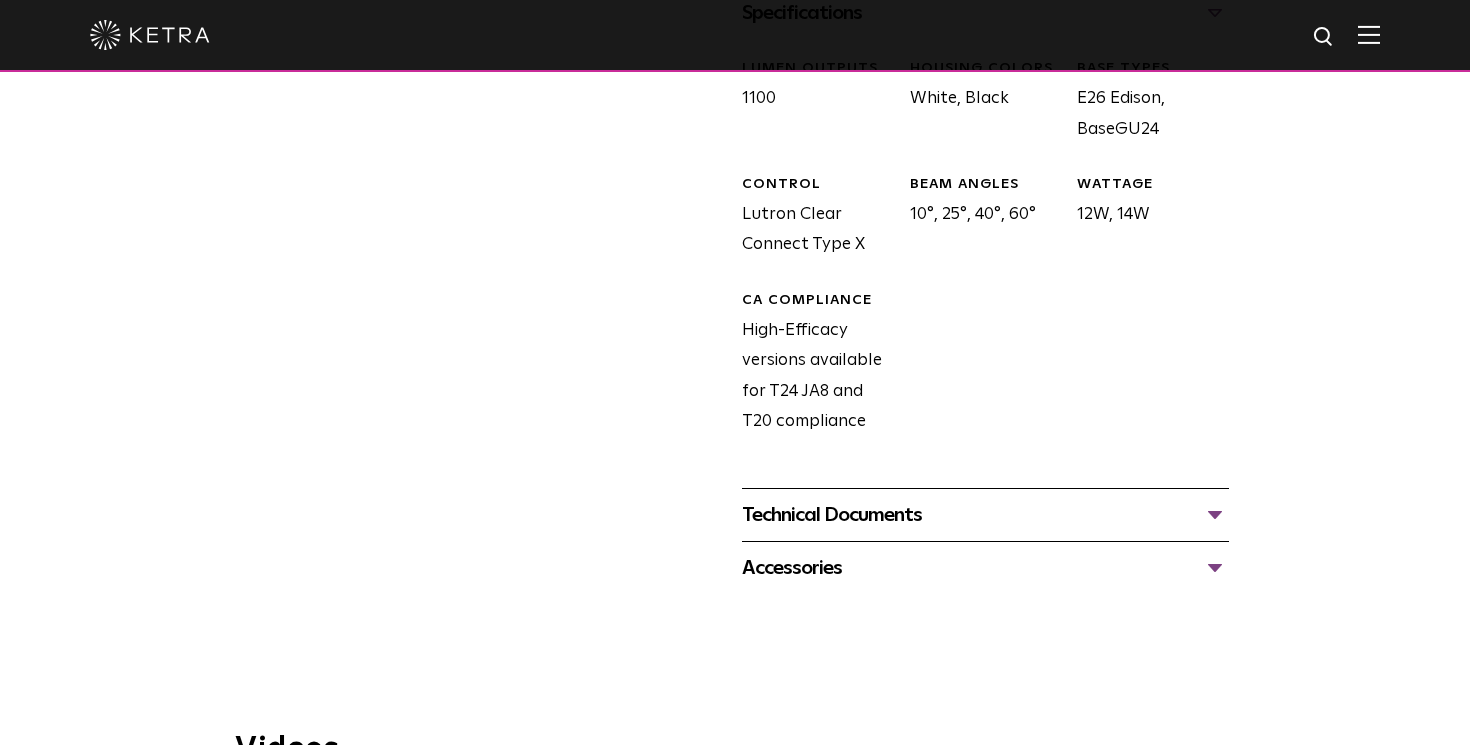click on "Technical Documents" at bounding box center [985, 515] 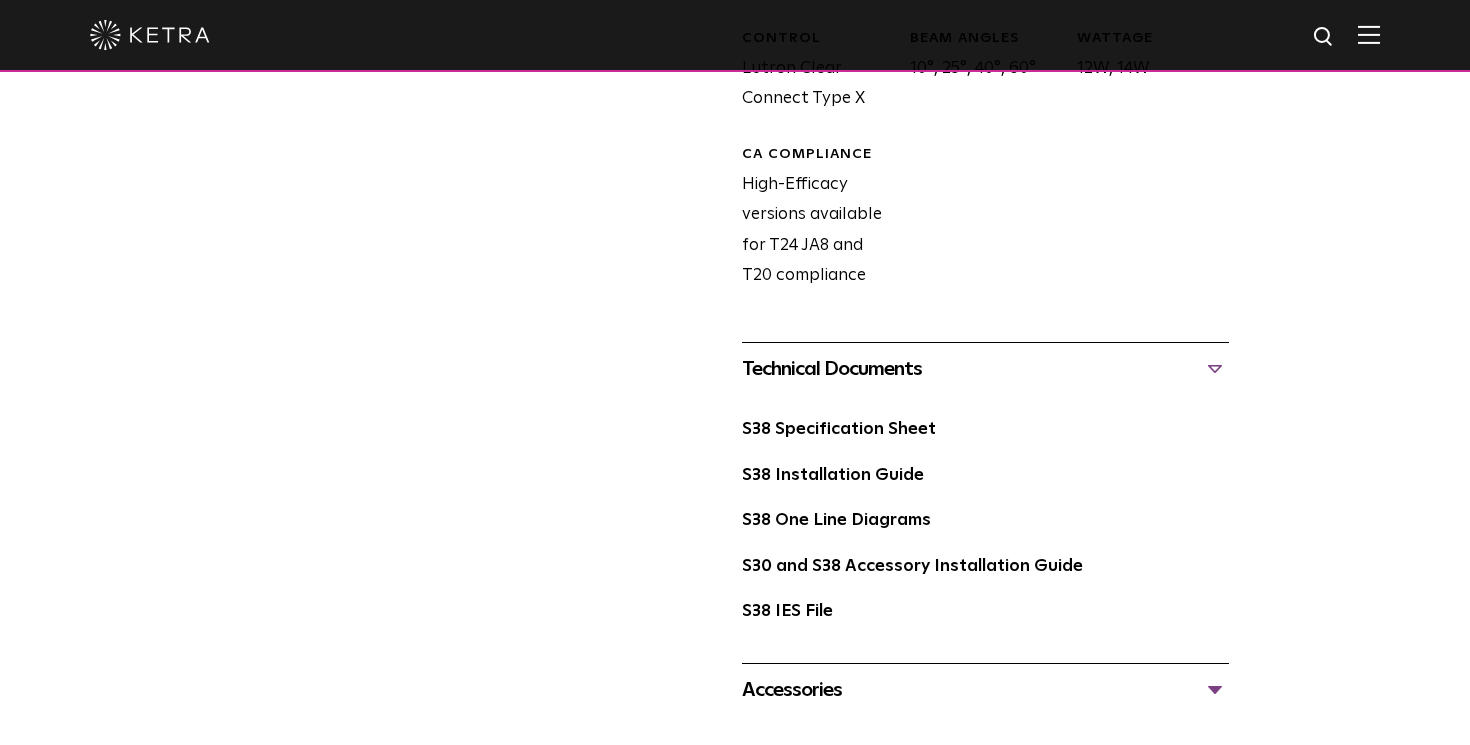 scroll, scrollTop: 1145, scrollLeft: 0, axis: vertical 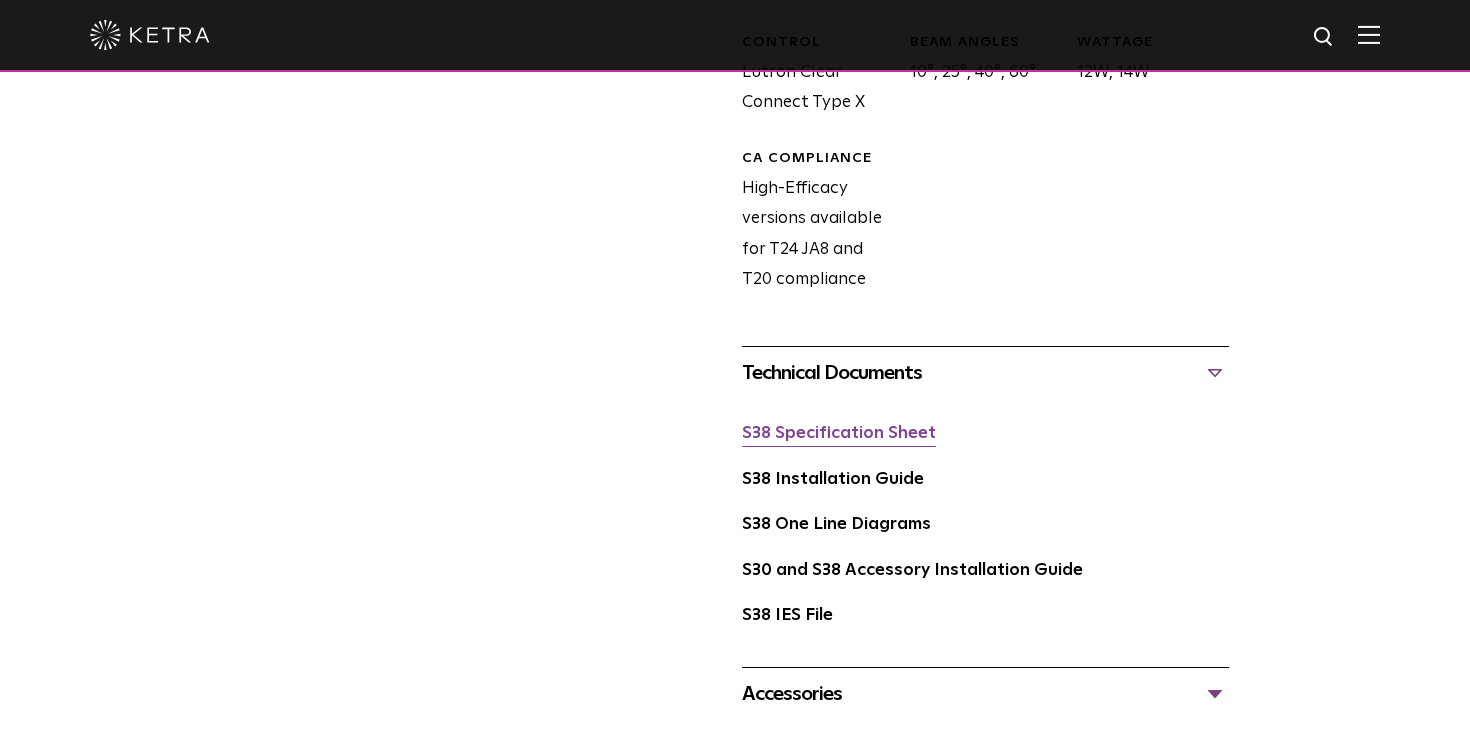 click on "S38 Specification Sheet" at bounding box center [839, 433] 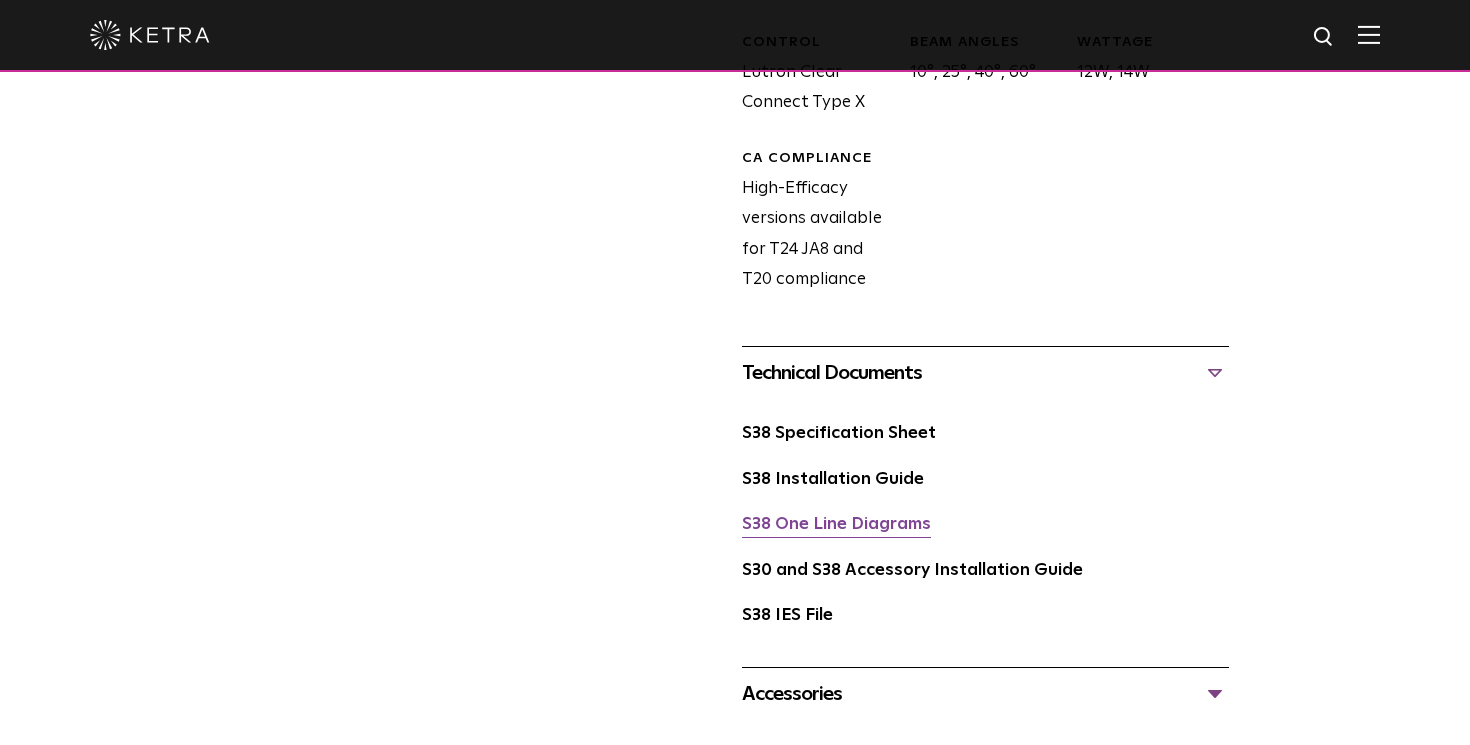 click on "S38 One Line Diagrams" at bounding box center (836, 524) 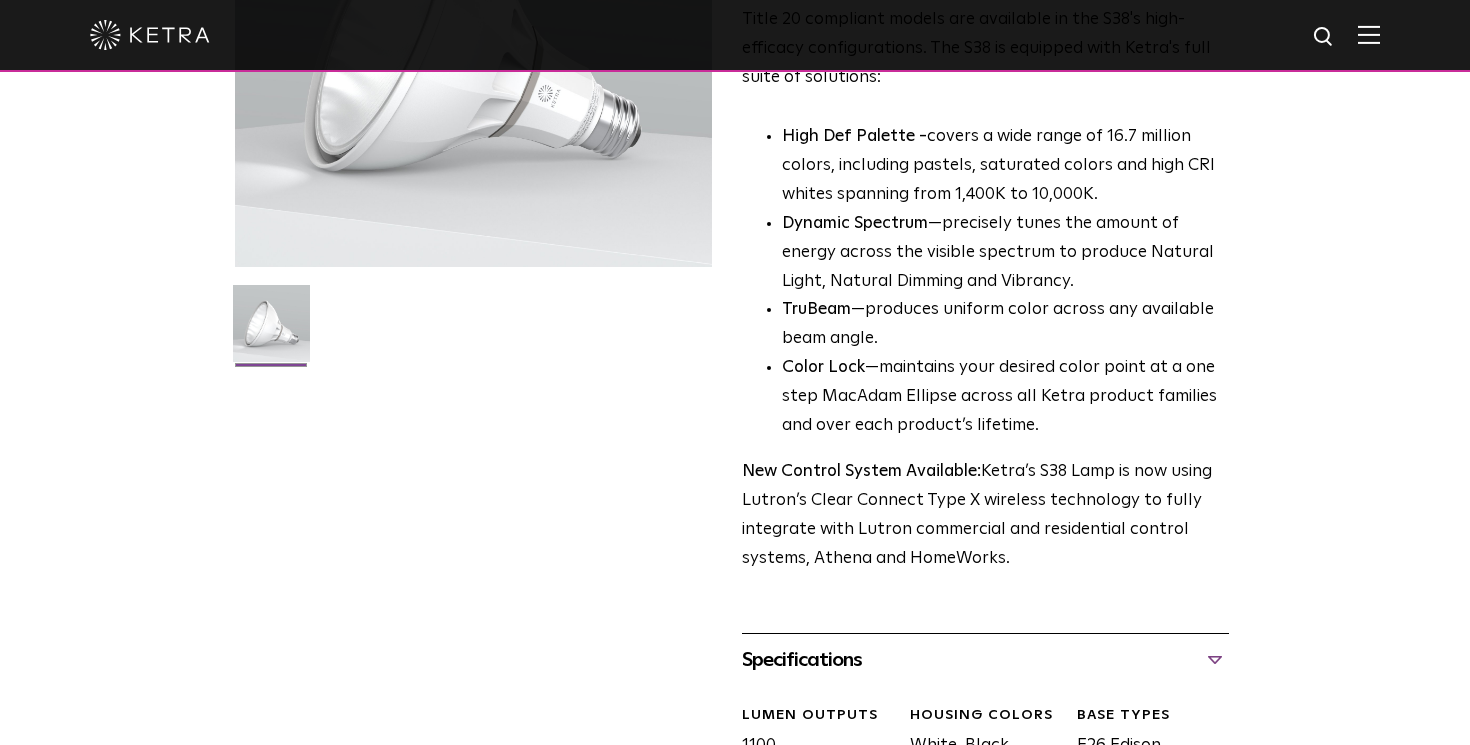 scroll, scrollTop: 0, scrollLeft: 0, axis: both 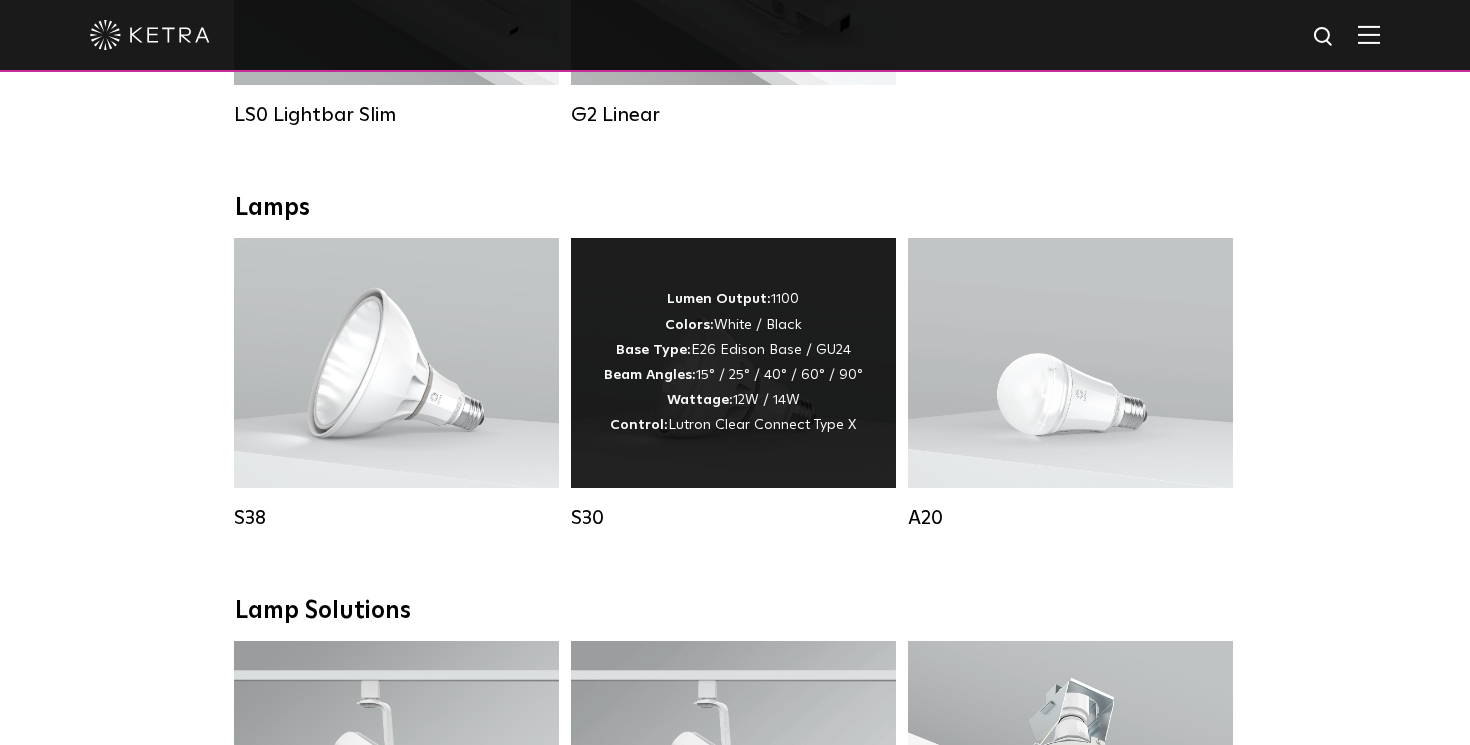 click on "Control:" at bounding box center [639, 425] 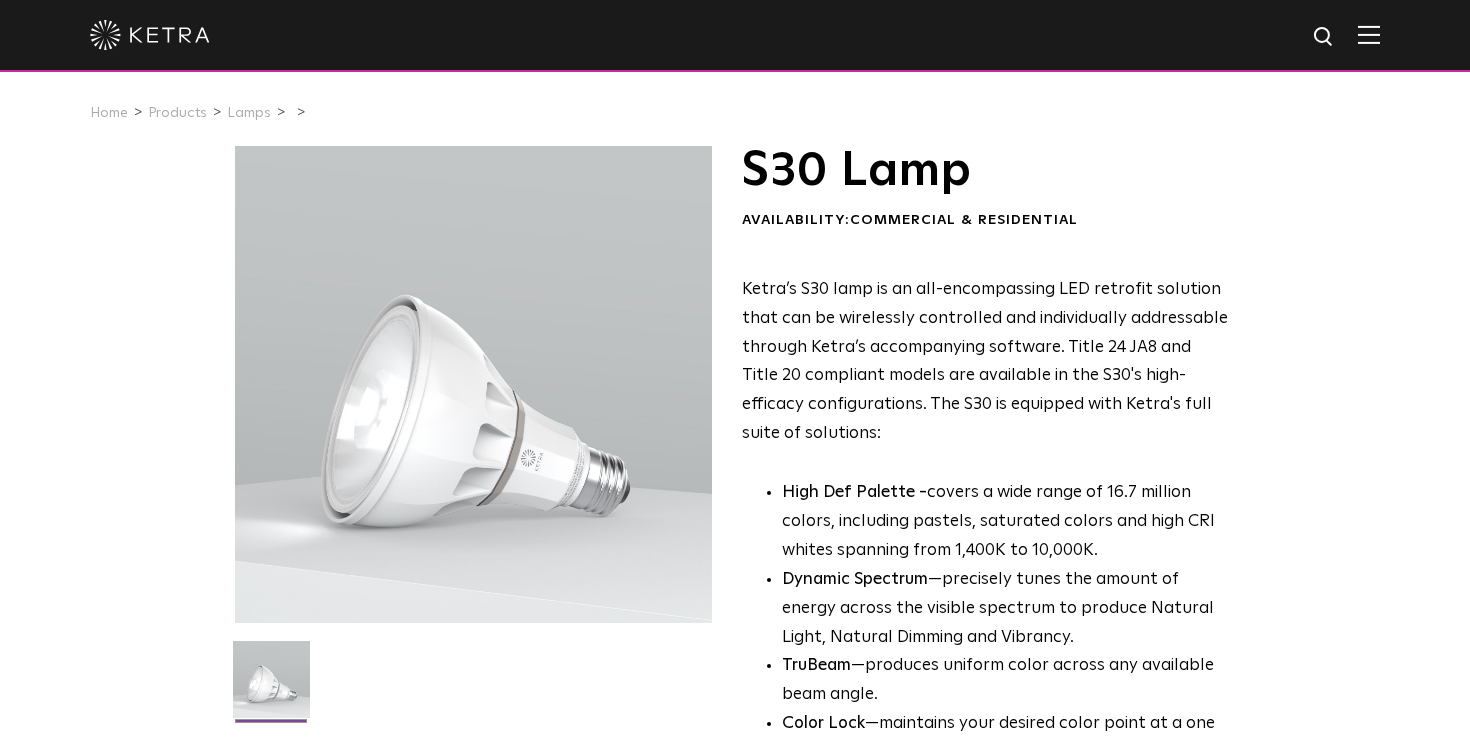 scroll, scrollTop: 0, scrollLeft: 0, axis: both 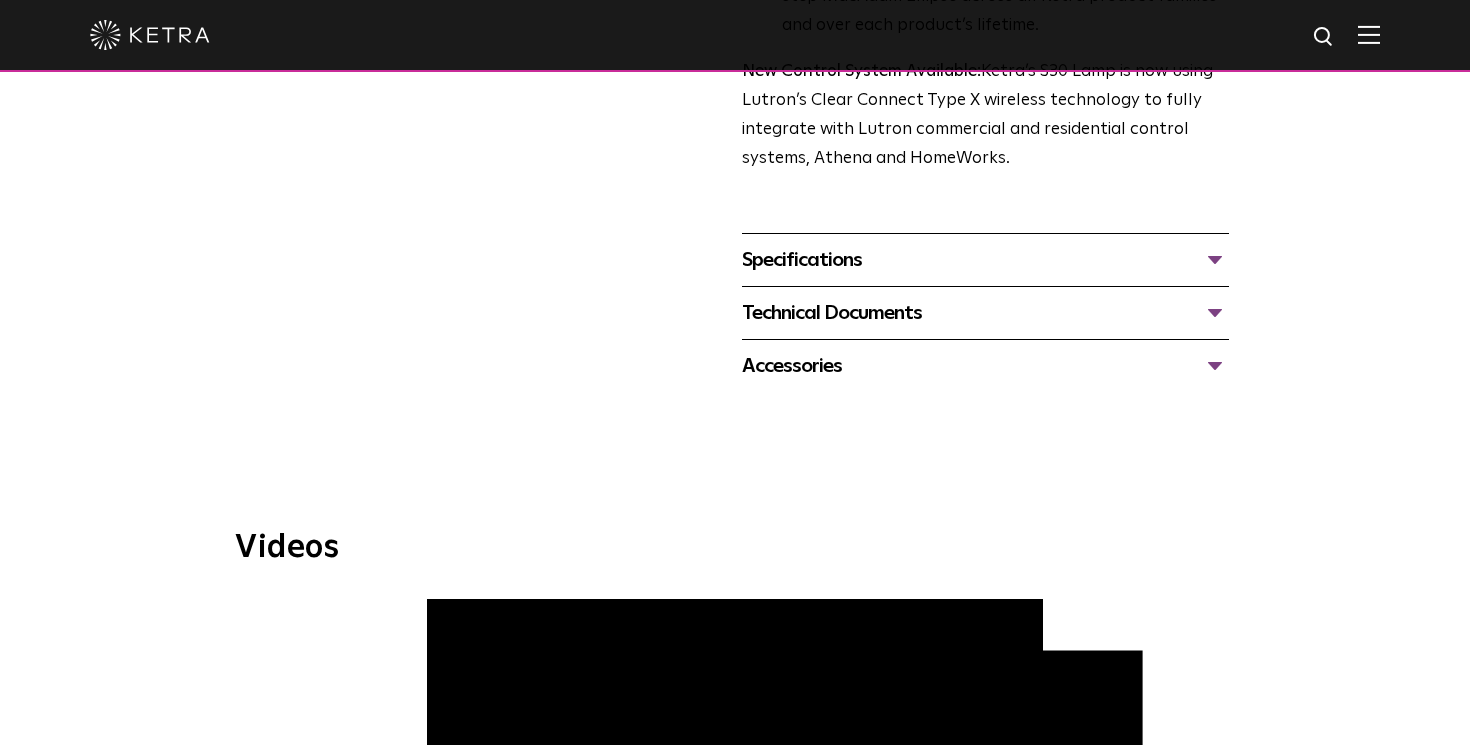 click on "Specifications" at bounding box center [985, 260] 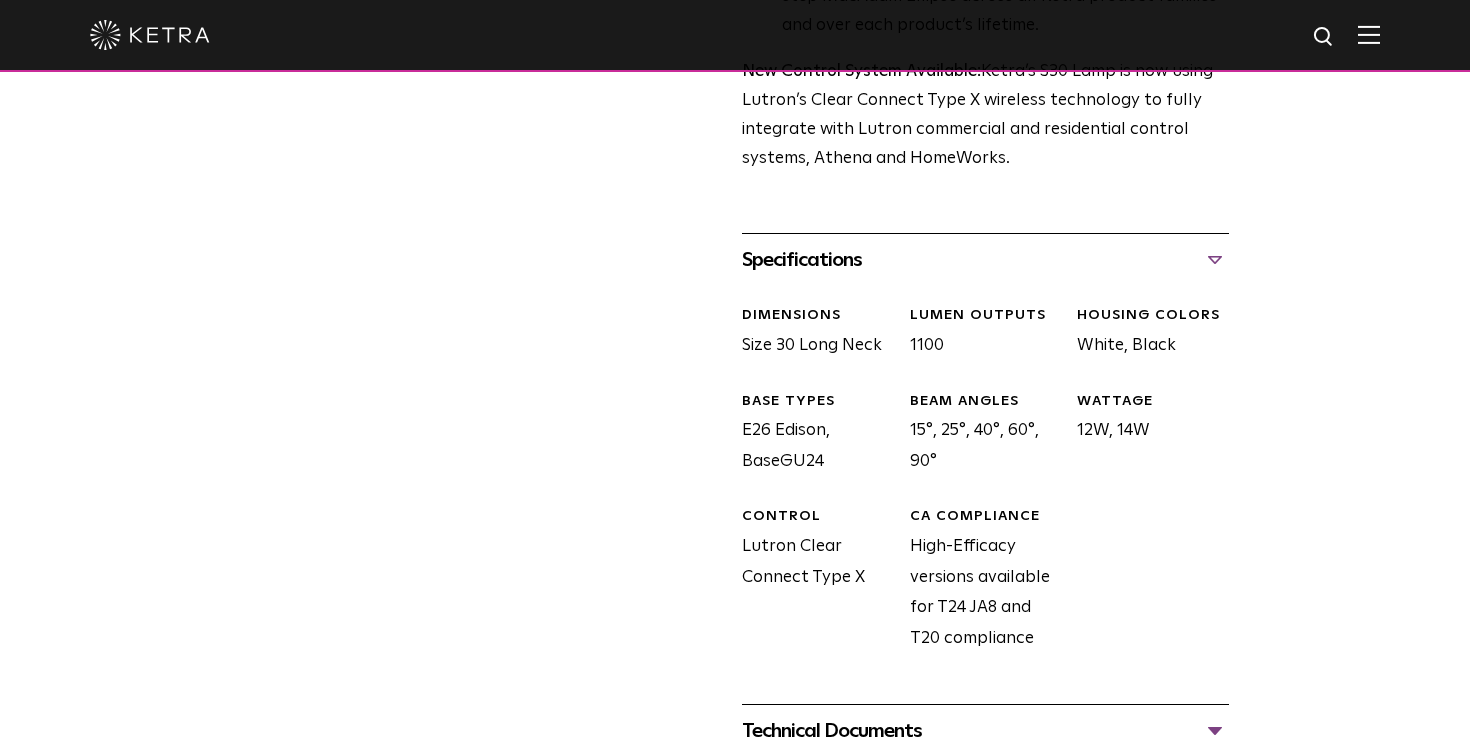 click on "Specifications" at bounding box center (985, 260) 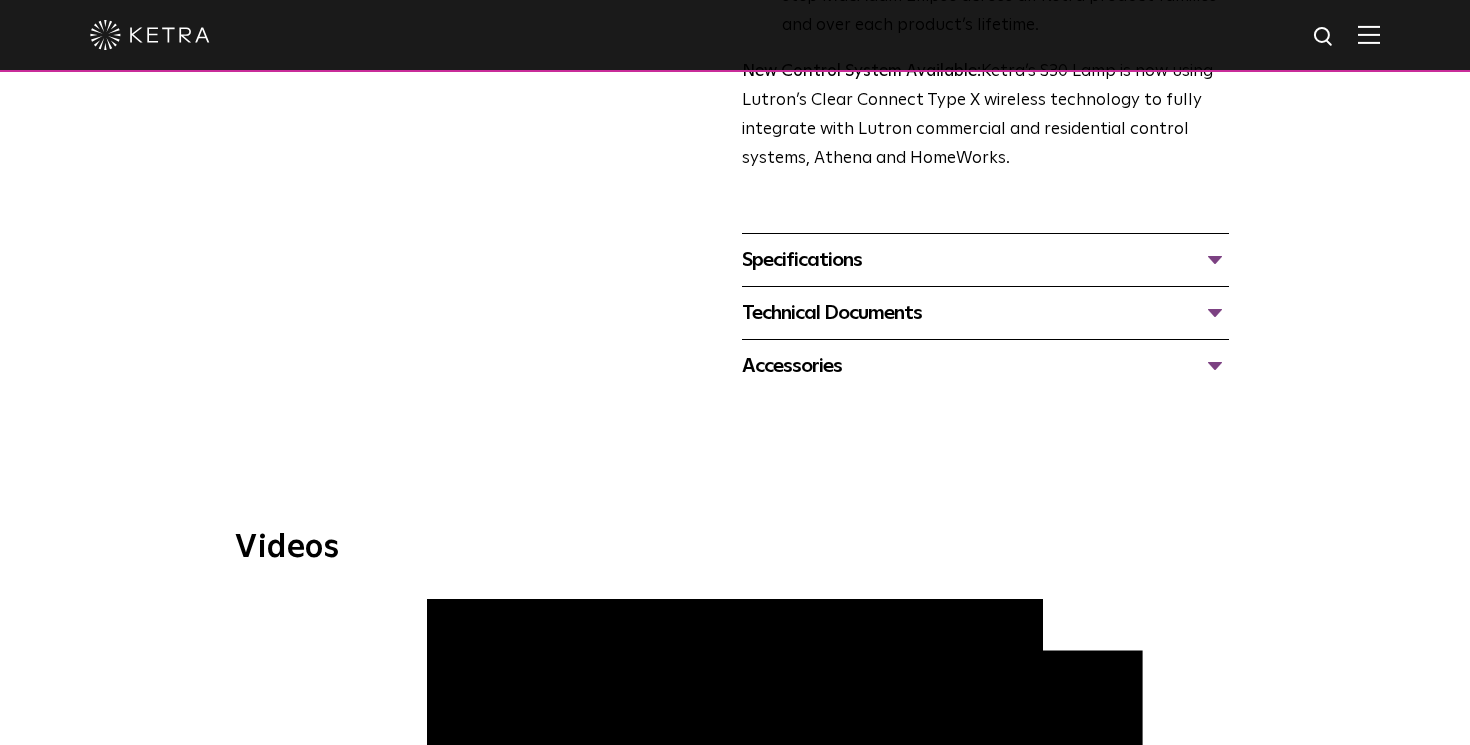 click on "Technical Documents" at bounding box center (985, 313) 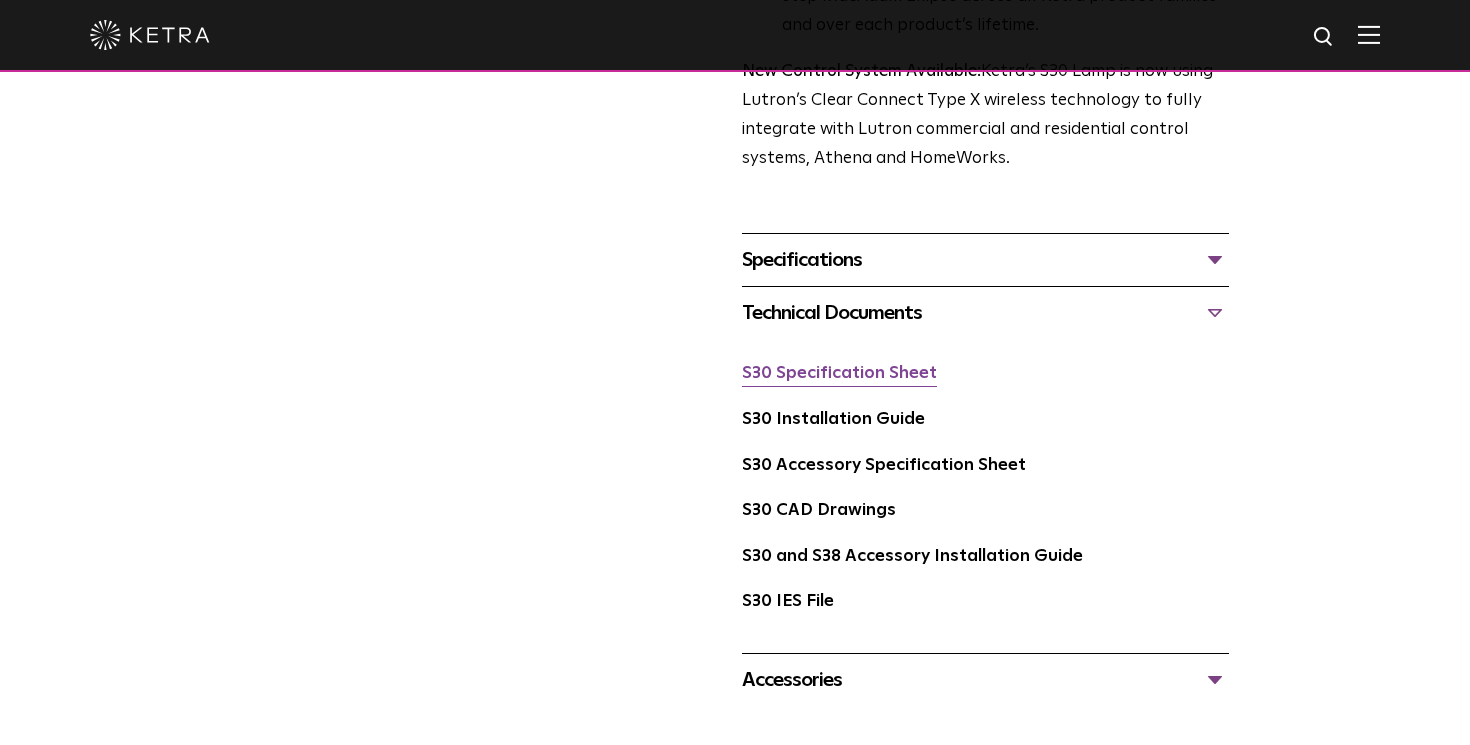 click on "S30 Specification Sheet" at bounding box center (839, 373) 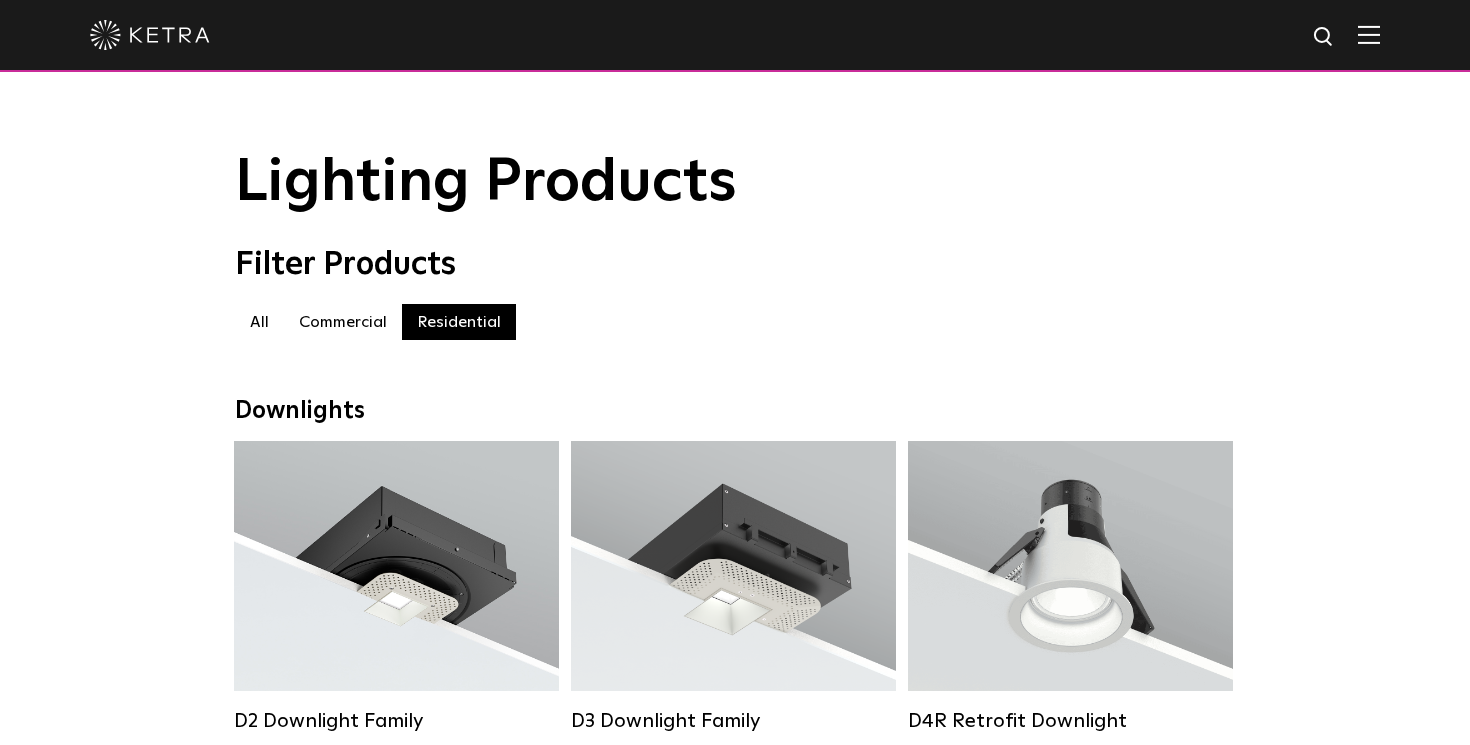 scroll, scrollTop: 1009, scrollLeft: 0, axis: vertical 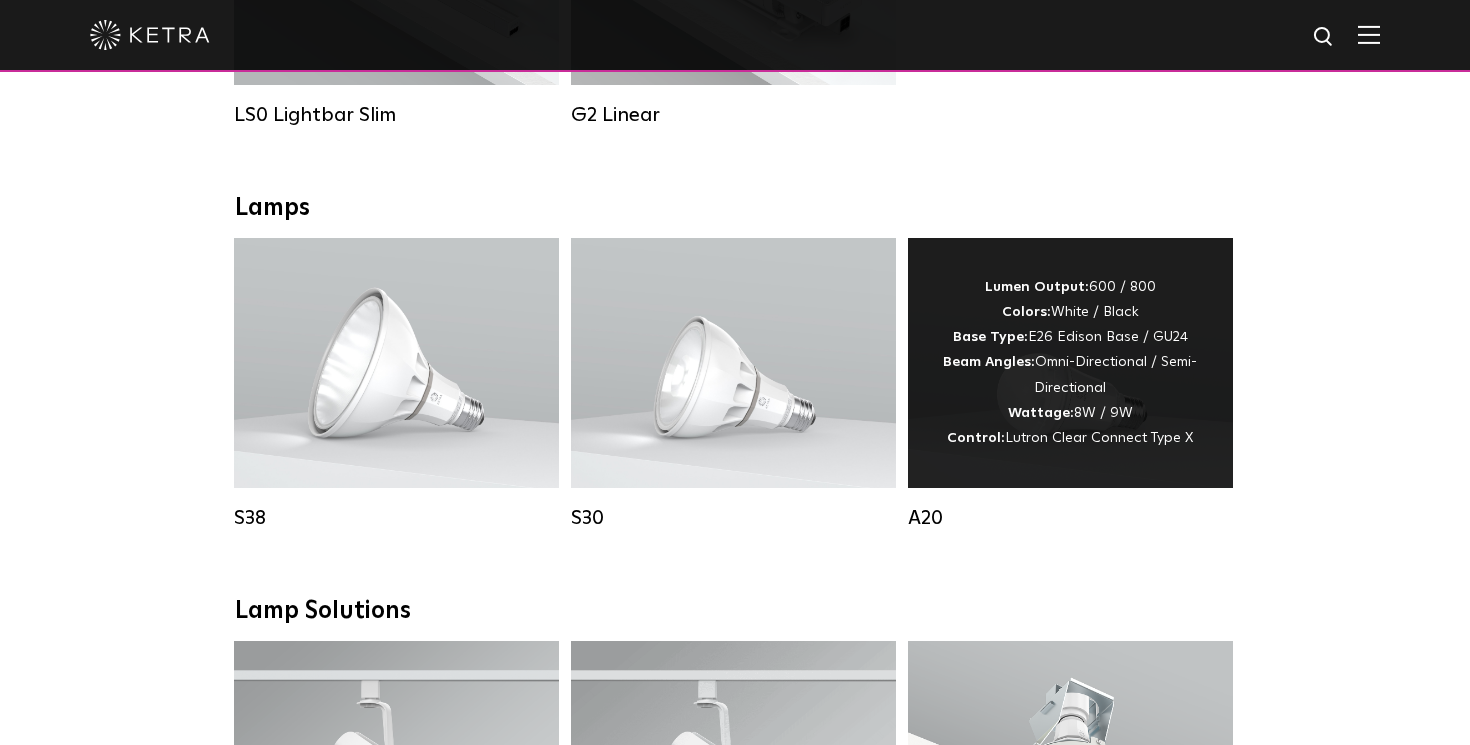 click on "Lumen Output:  600 / 800 Colors:  White / Black Base Type:  E26 Edison Base / GU24 Beam Angles:  Omni-Directional / Semi-Directional Wattage:  8W / 9W Control:  Lutron Clear Connect Type X" at bounding box center [1070, 363] 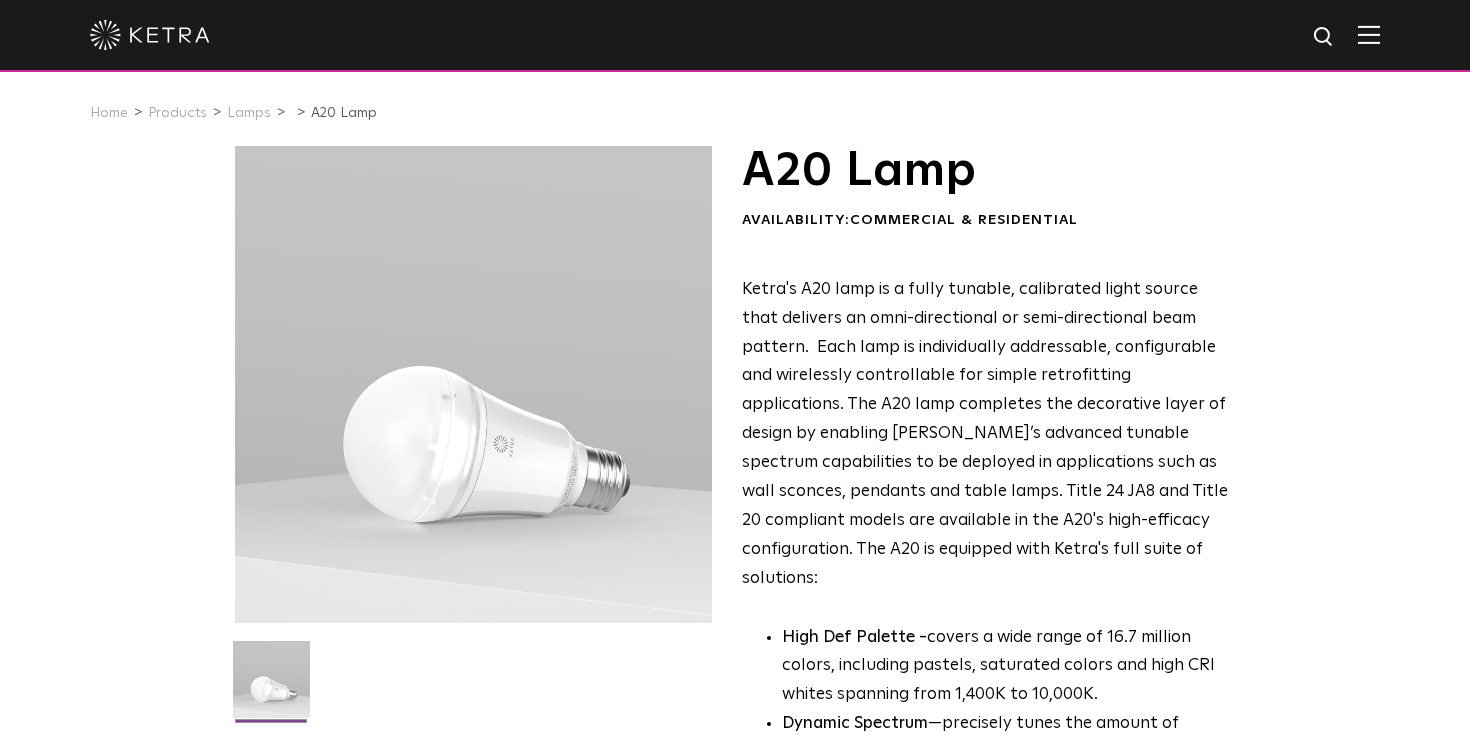 scroll, scrollTop: 0, scrollLeft: 0, axis: both 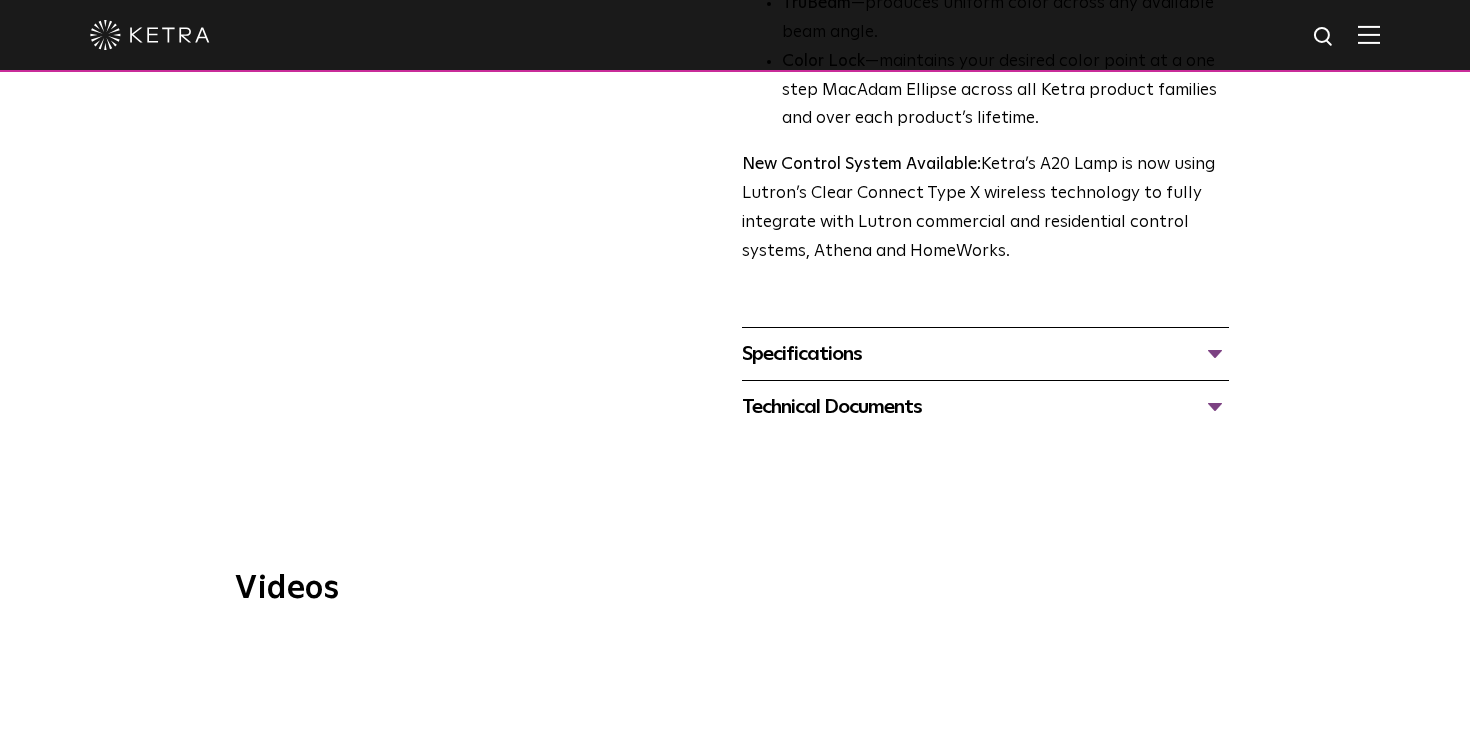 click on "Specifications" at bounding box center [985, 354] 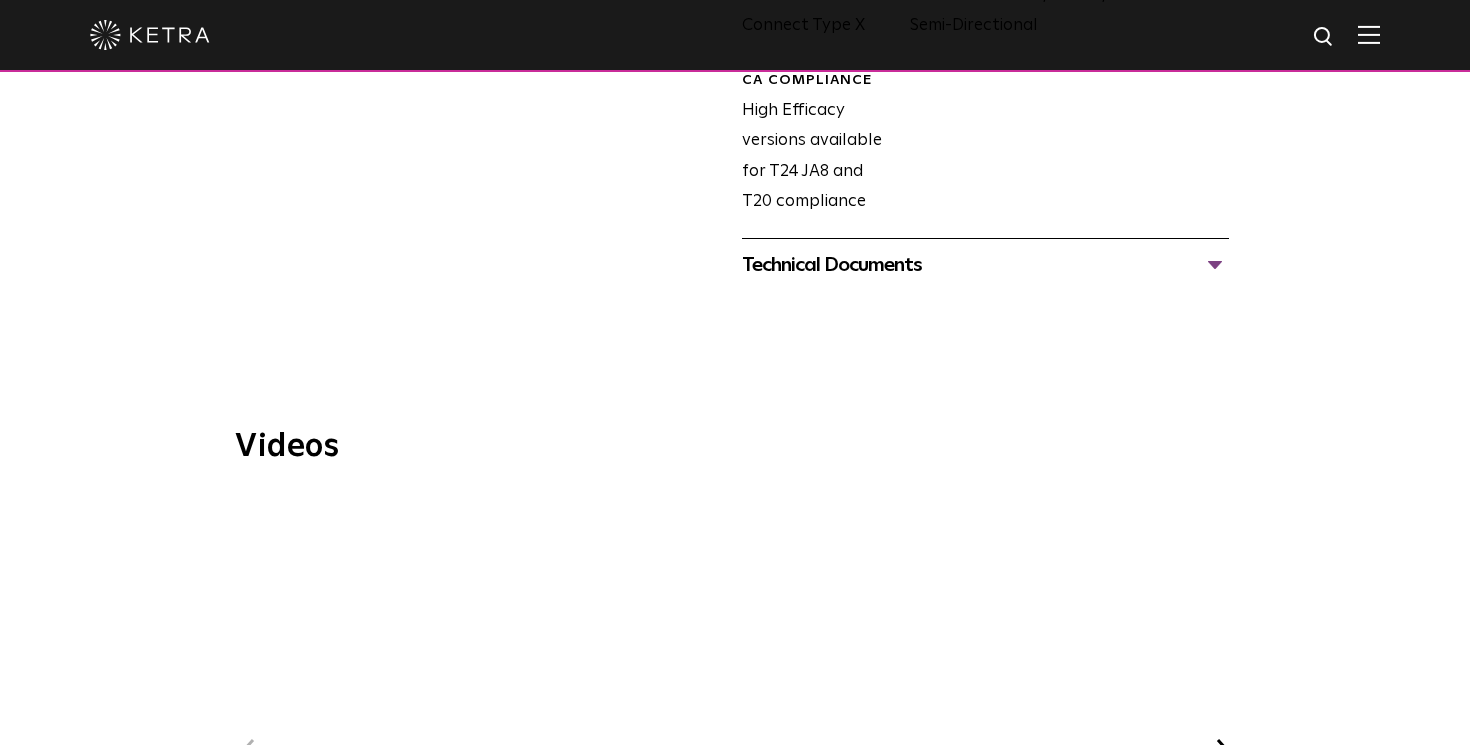 scroll, scrollTop: 1295, scrollLeft: 0, axis: vertical 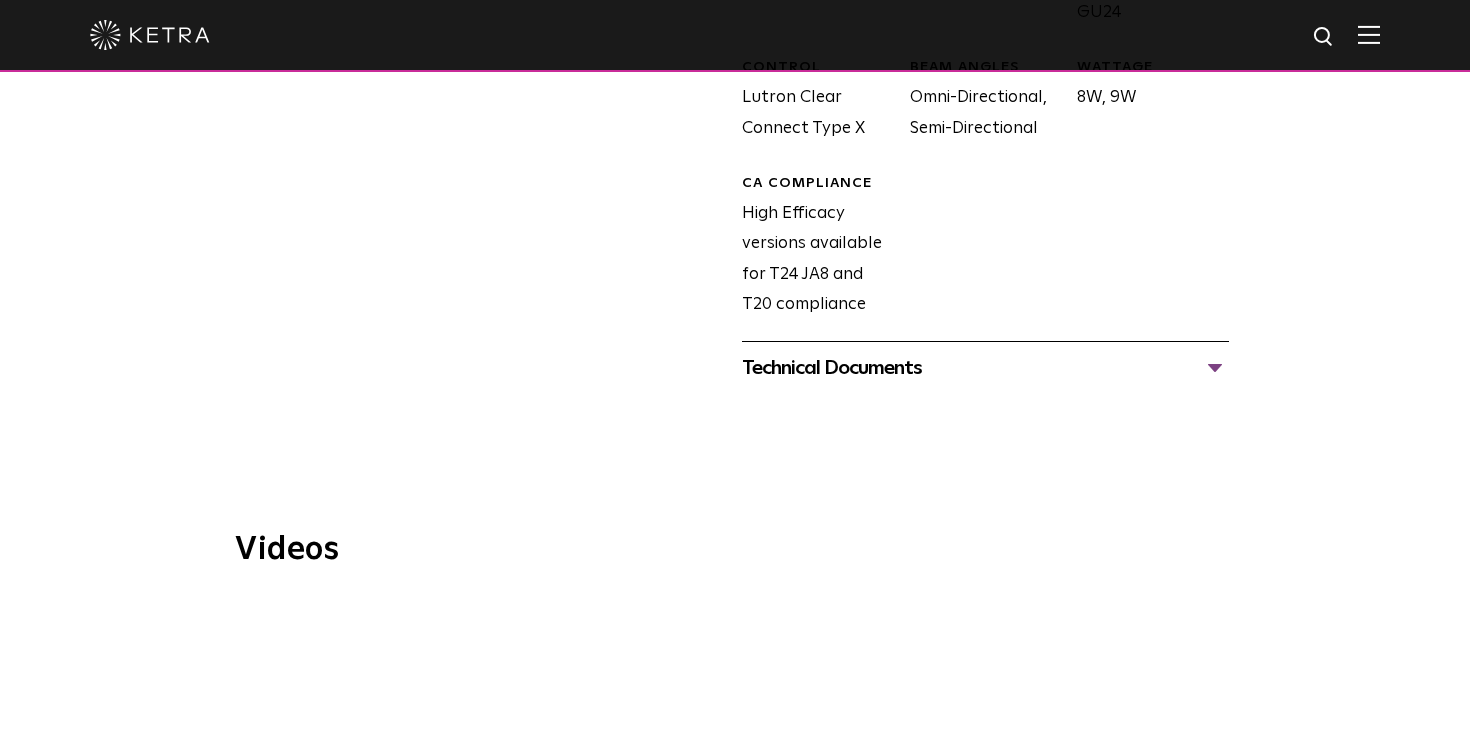 click on "Technical Documents
A20 Specification Sheet
A20 Installation Guide
A20 CAD Drawings
A20 IES File" at bounding box center [985, 367] 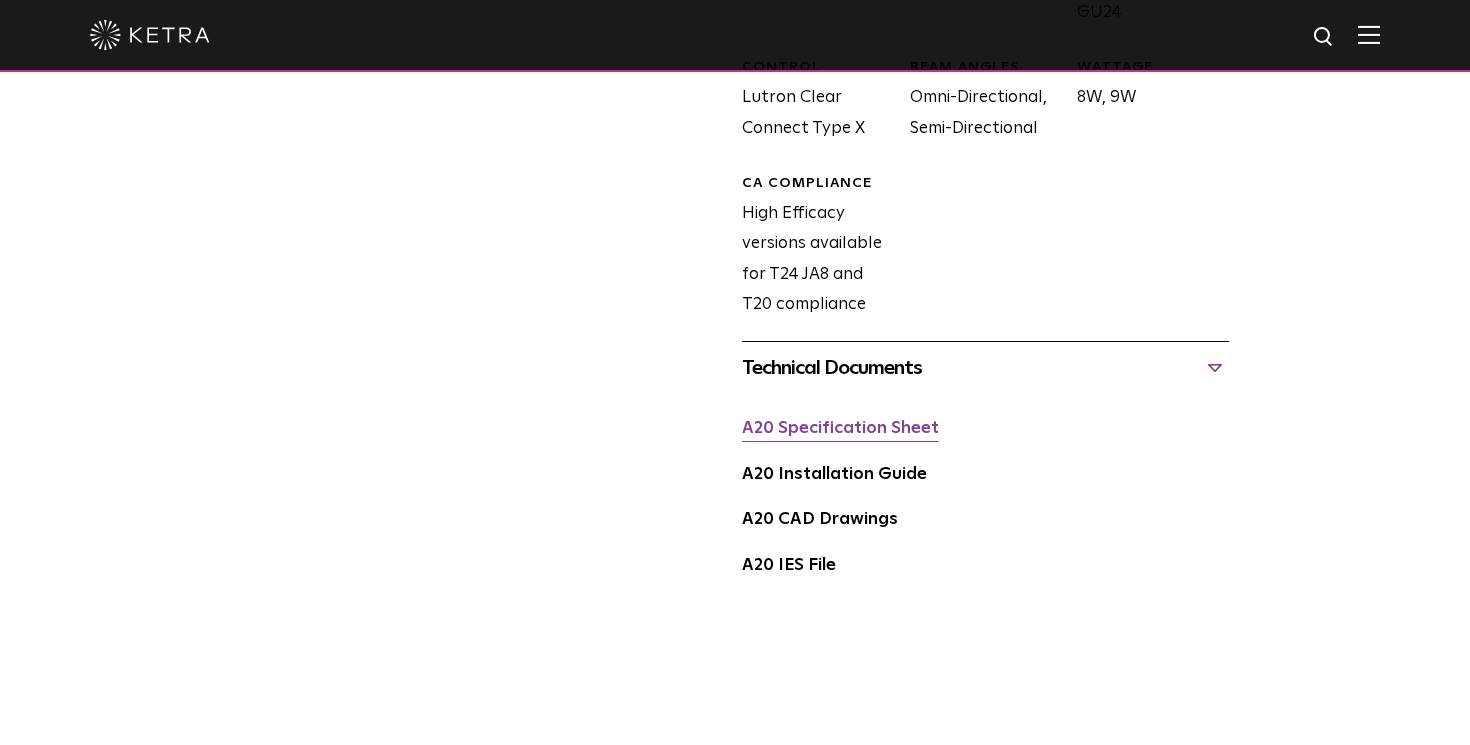 click on "A20 Specification Sheet" at bounding box center (840, 428) 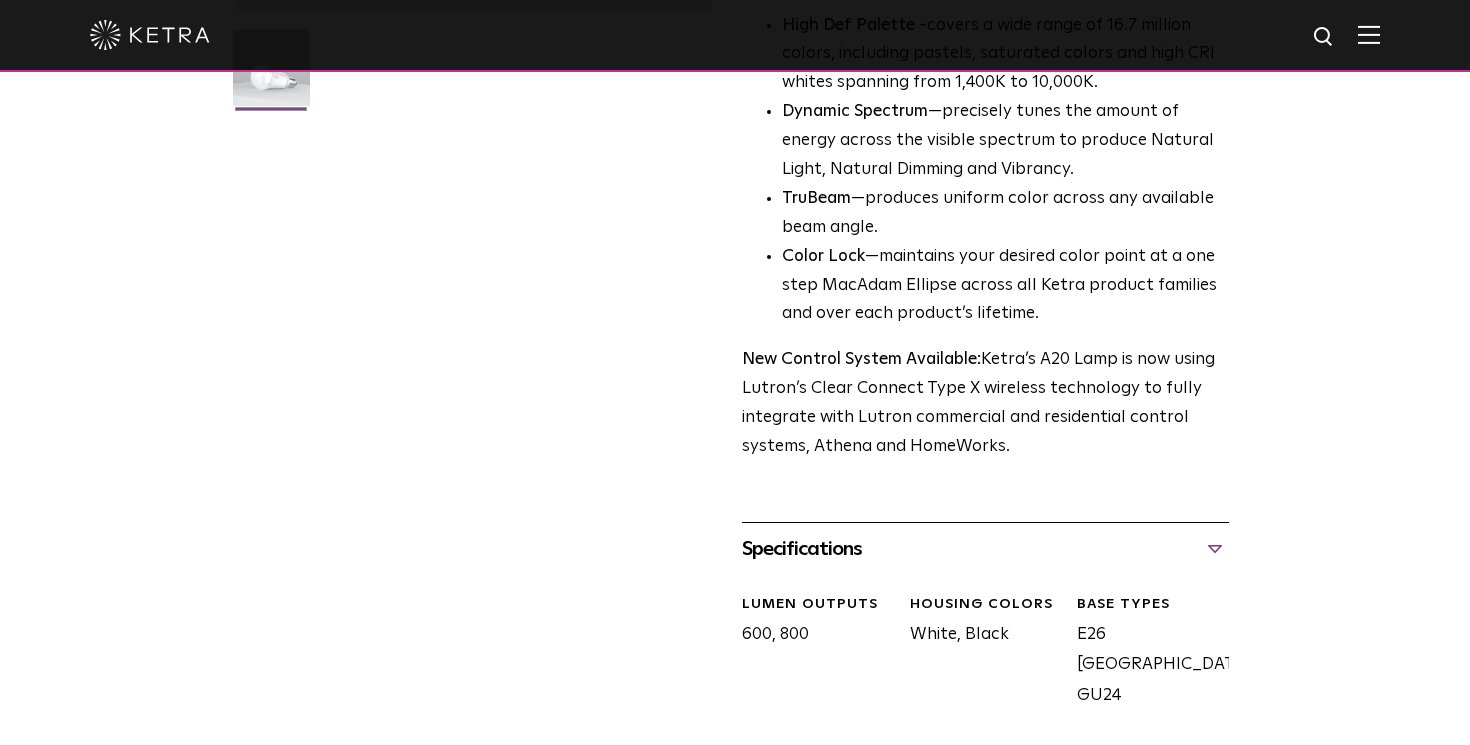 scroll, scrollTop: 465, scrollLeft: 0, axis: vertical 